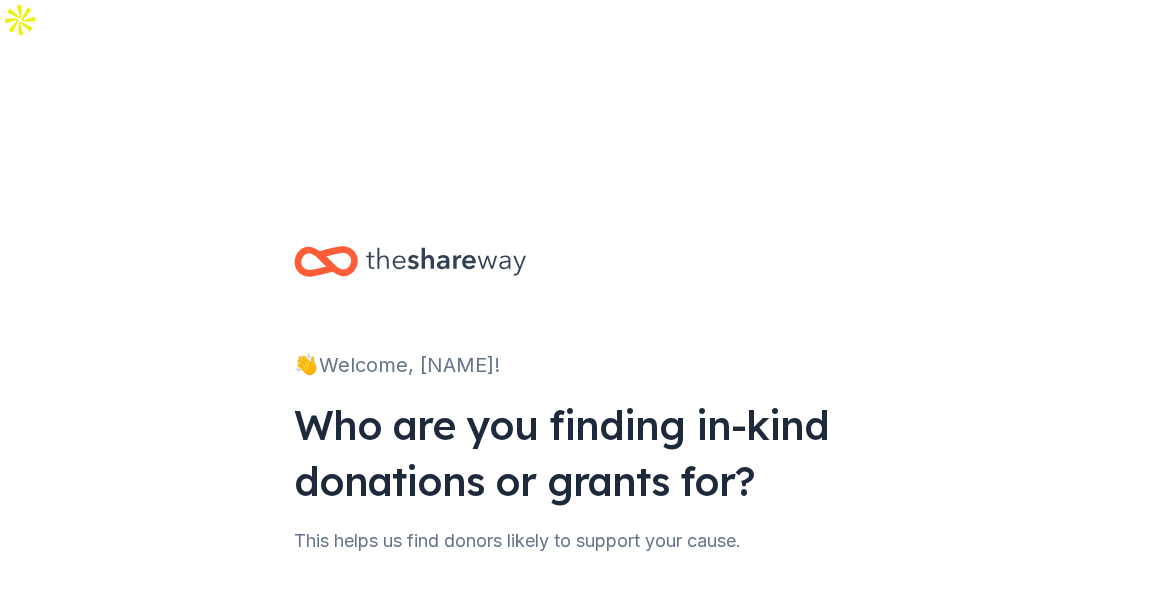 scroll, scrollTop: 0, scrollLeft: 0, axis: both 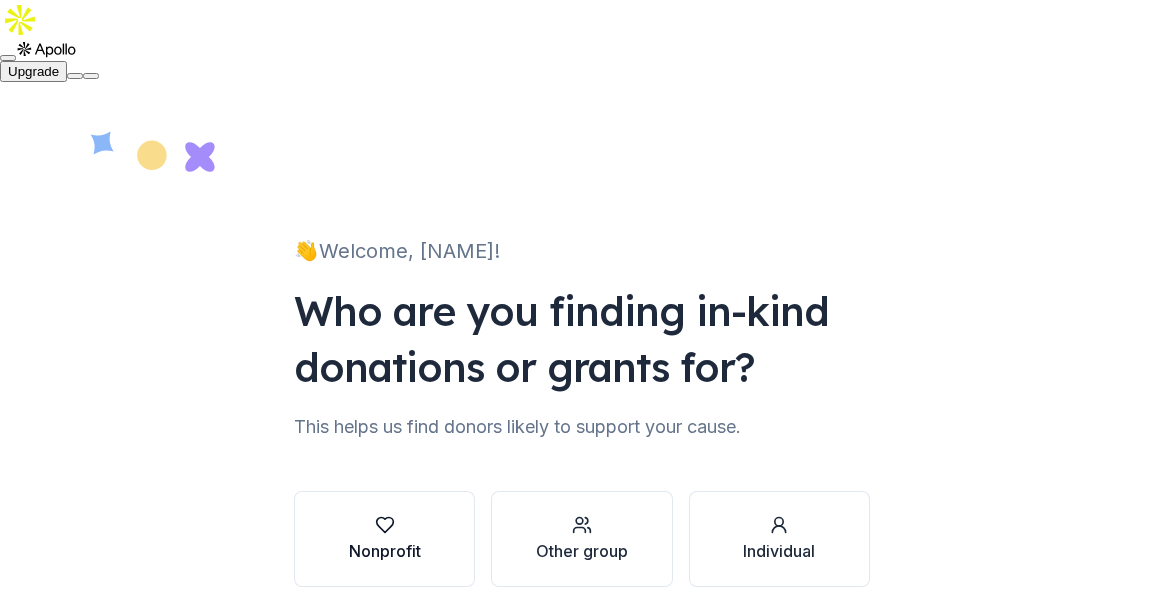 click at bounding box center [385, 525] 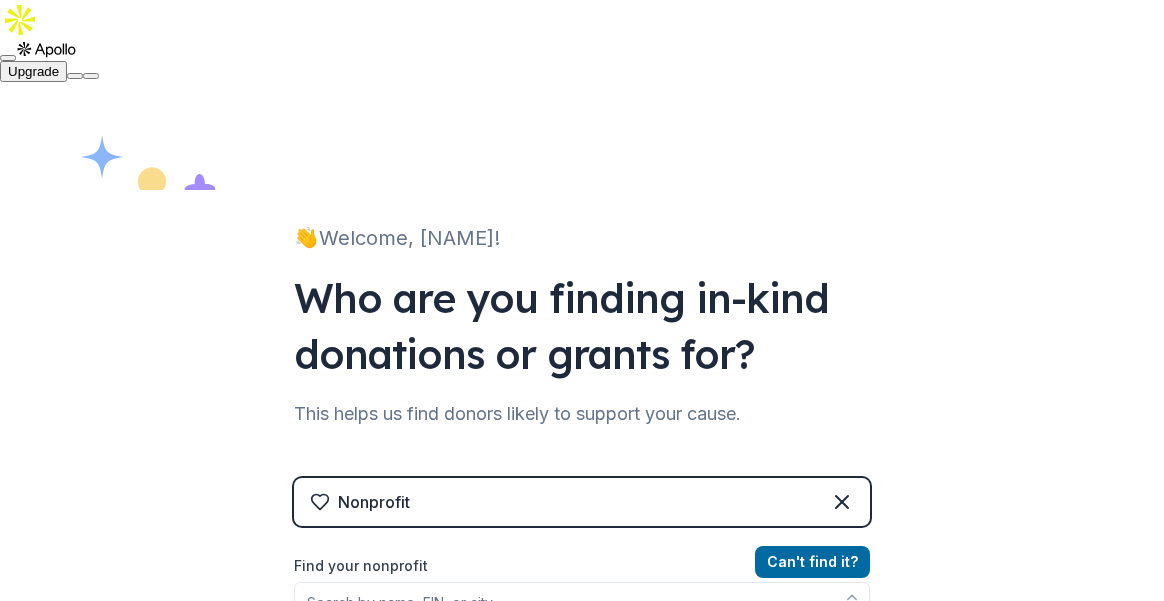 scroll, scrollTop: 147, scrollLeft: 0, axis: vertical 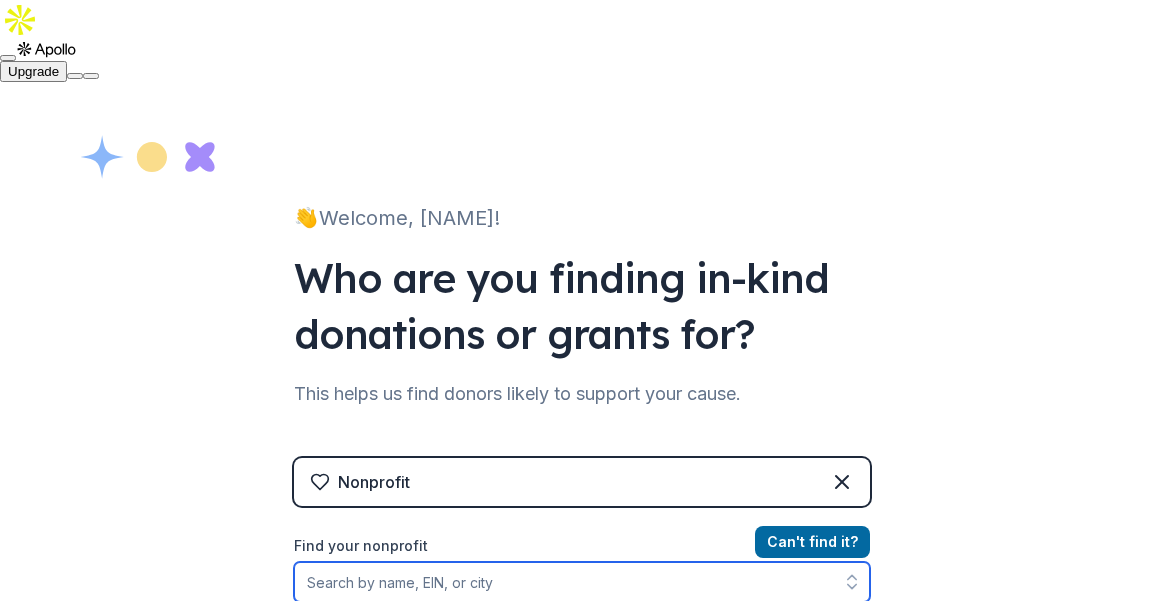 click on "Find your nonprofit" at bounding box center (582, 582) 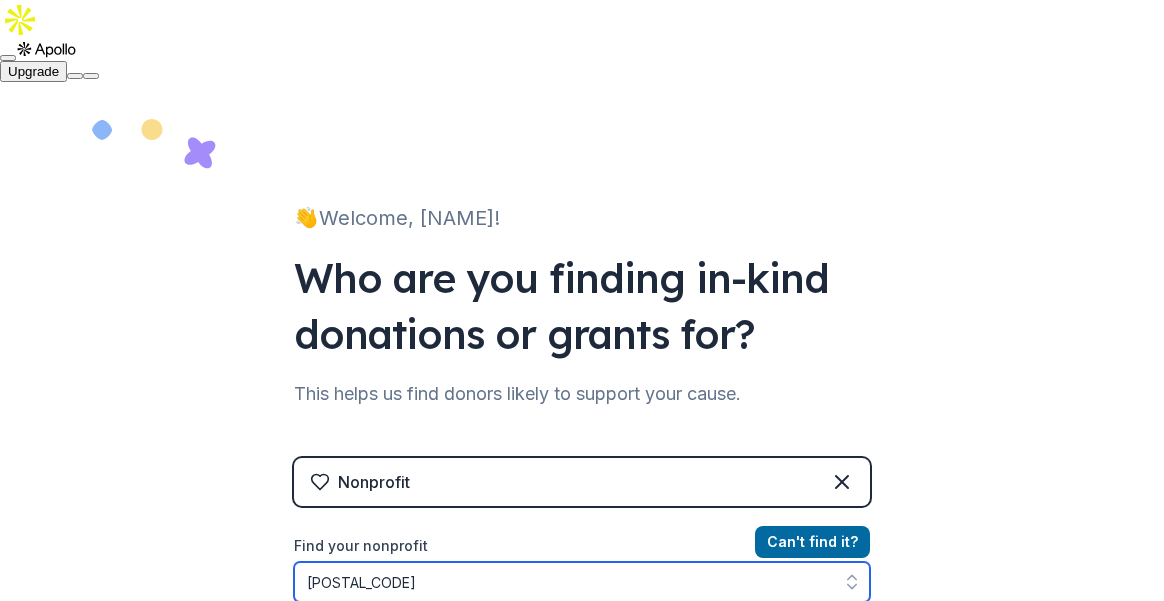 scroll, scrollTop: 166, scrollLeft: 0, axis: vertical 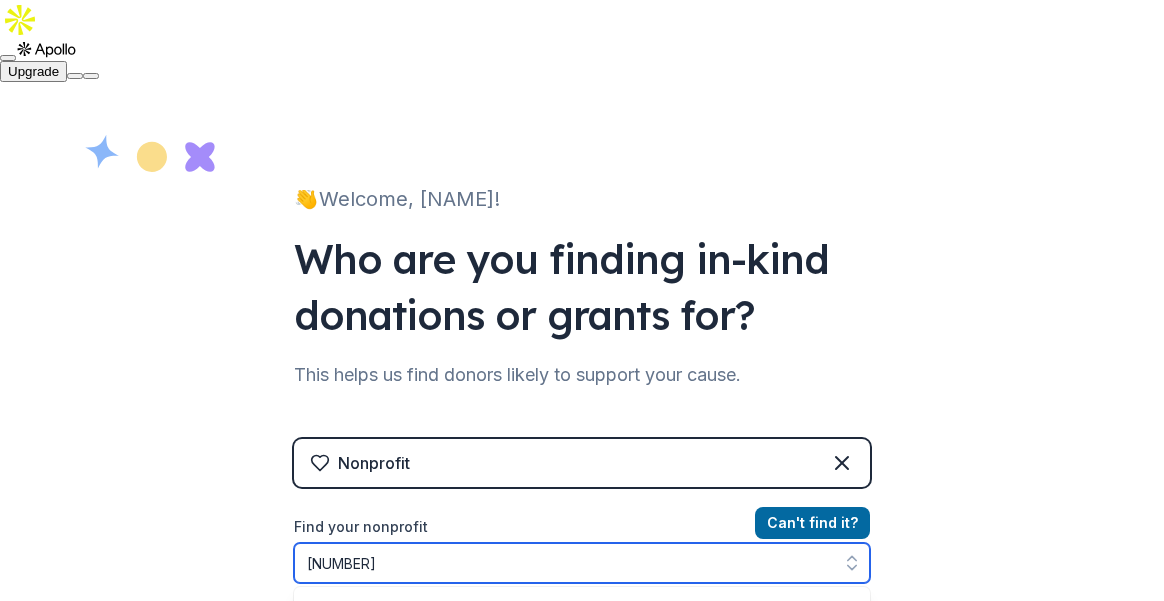 type on "[ACCOUNT_NUMBER]" 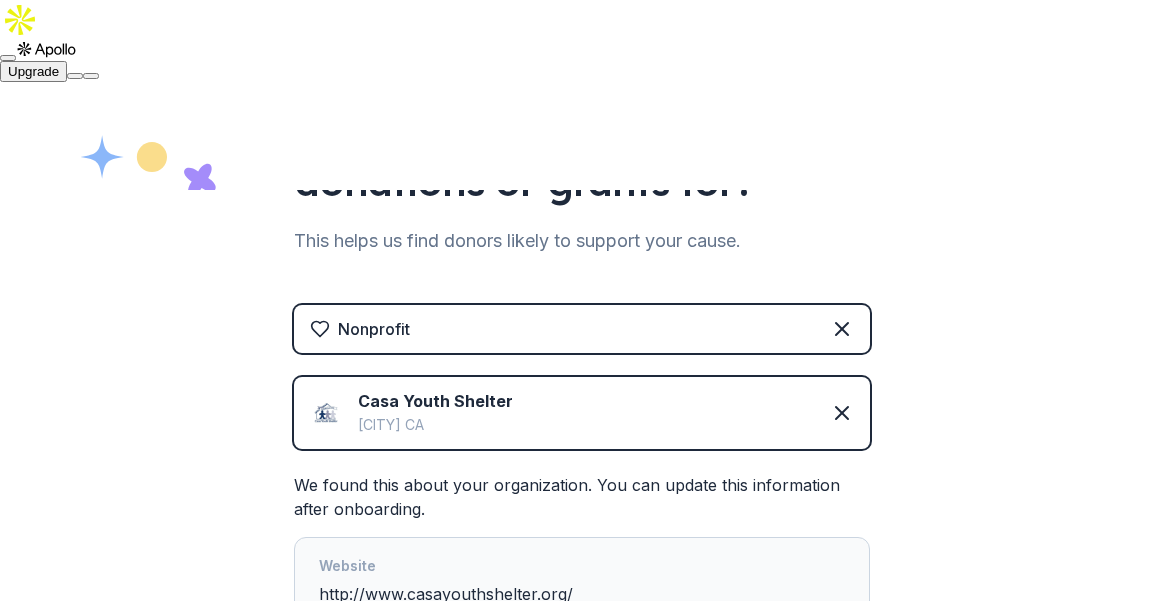 scroll, scrollTop: 549, scrollLeft: 0, axis: vertical 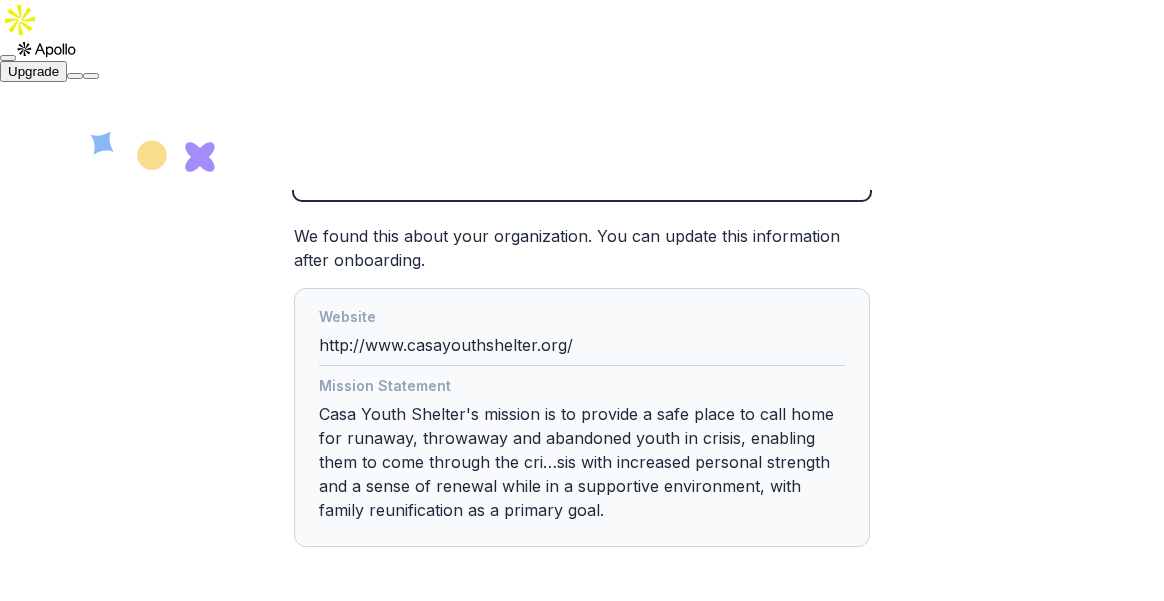click on "Set up profile" at bounding box center [1047, 735] 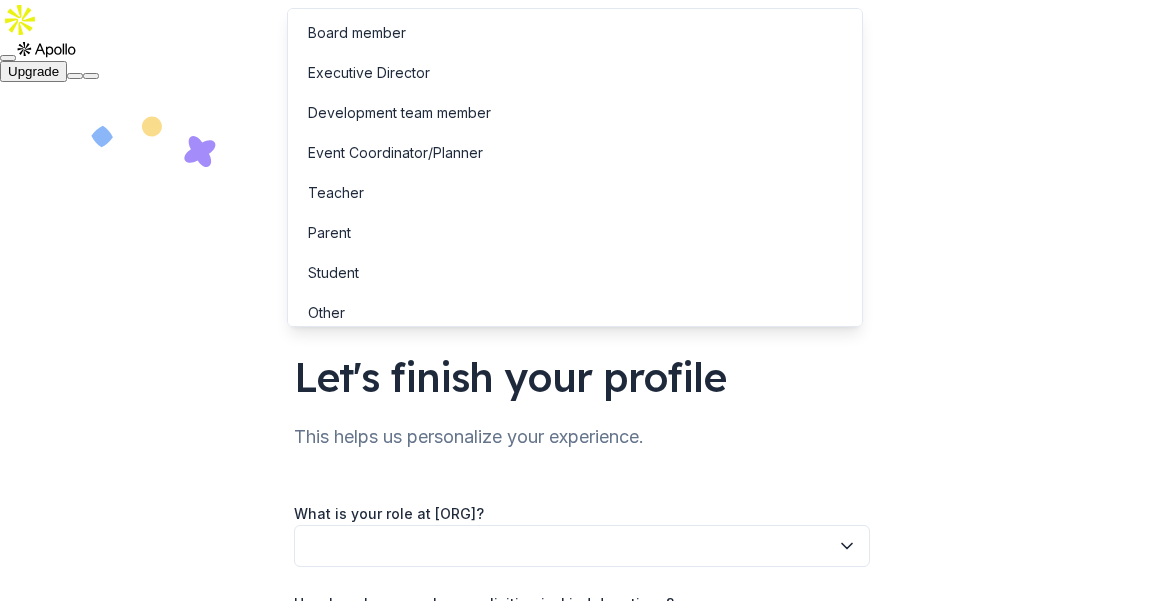 click at bounding box center [582, 546] 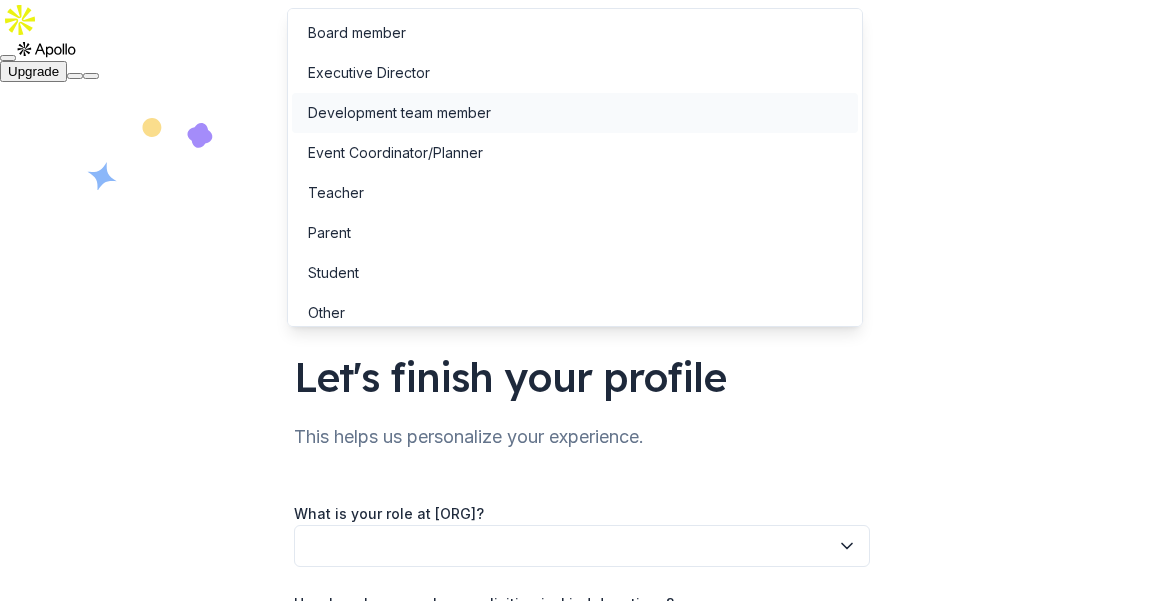 click on "Development team member" at bounding box center (399, 113) 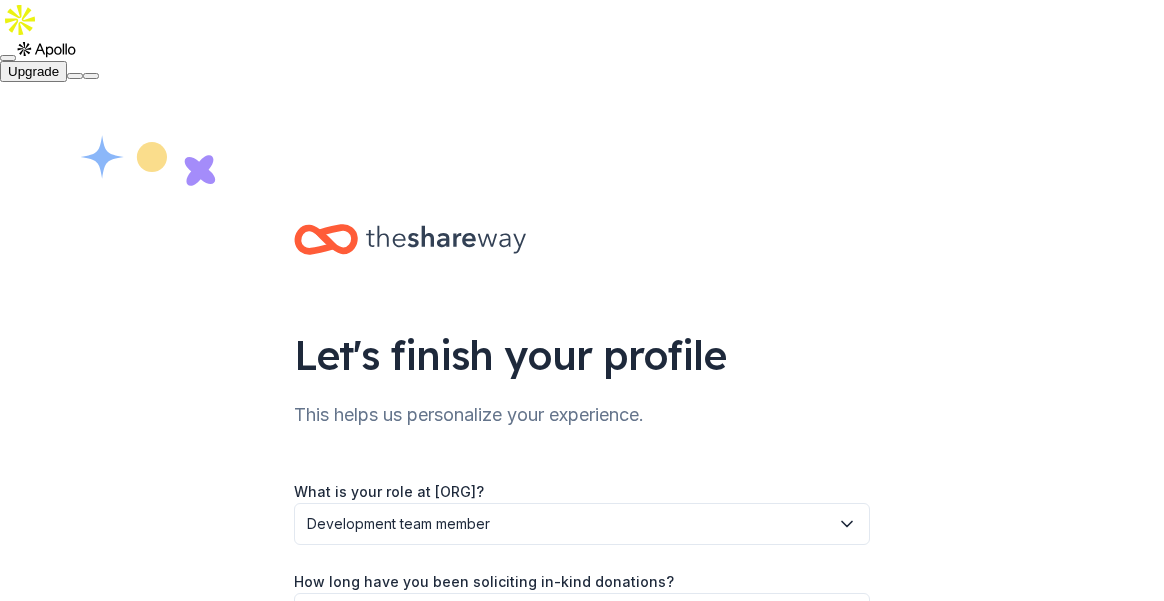 scroll, scrollTop: 23, scrollLeft: 0, axis: vertical 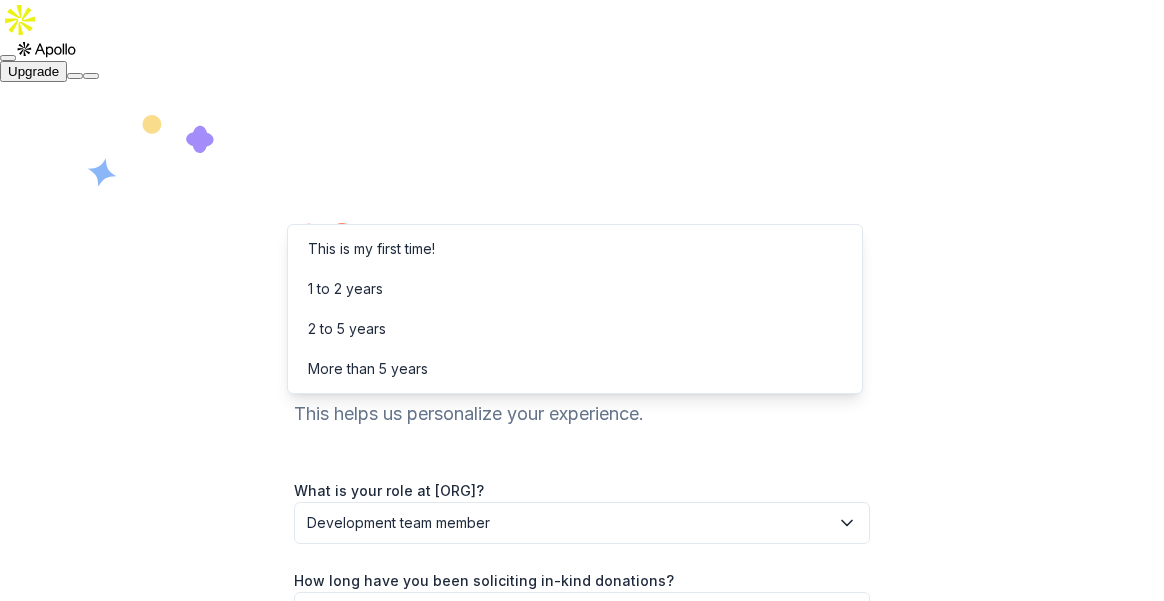 click at bounding box center [582, 613] 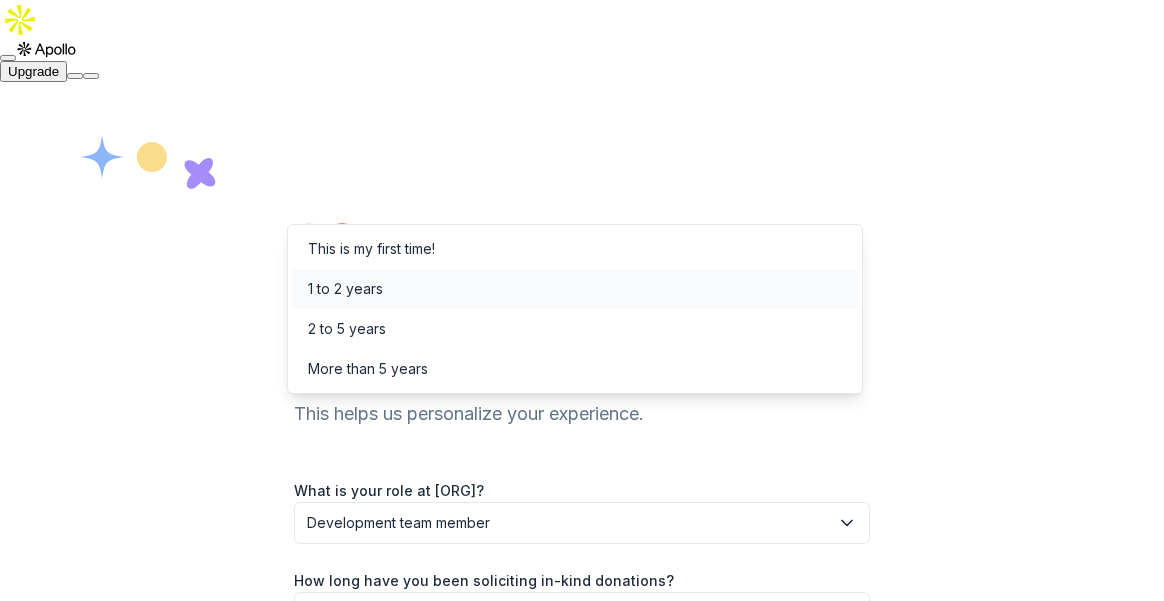click on "1 to 2 years" at bounding box center (345, 289) 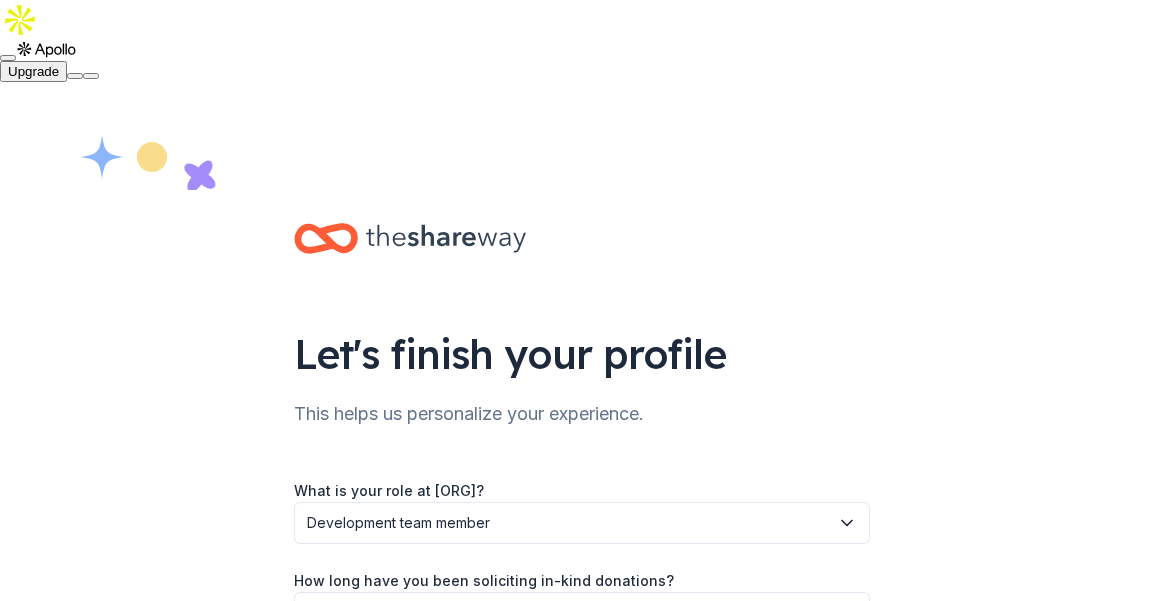 click on "1 to 2 years" at bounding box center (568, 613) 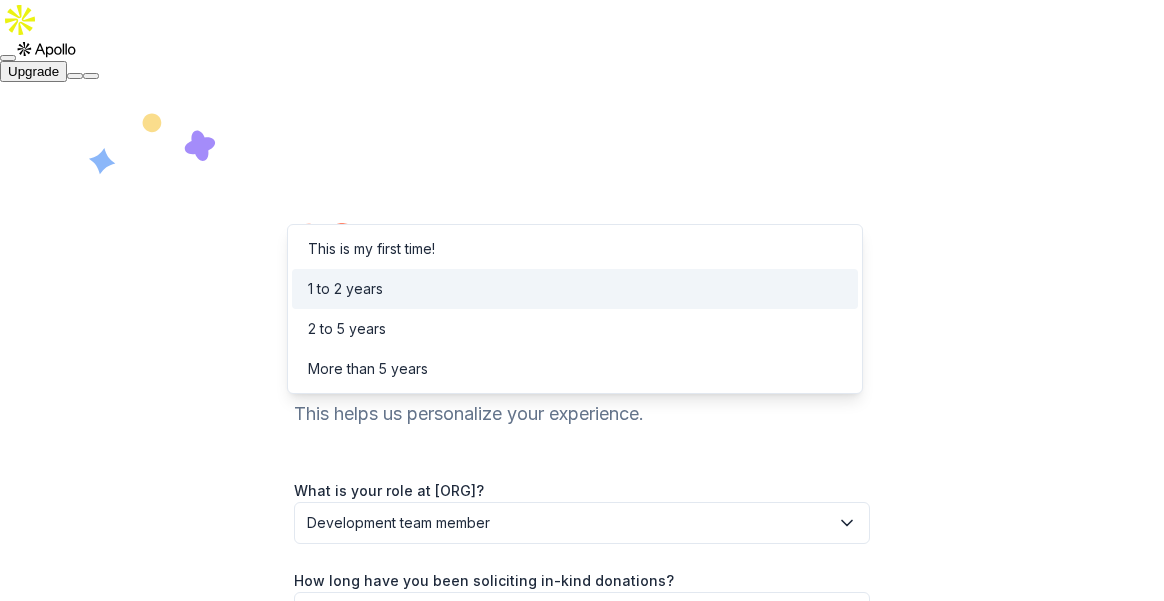 click on "1 to 2 years" at bounding box center [568, 613] 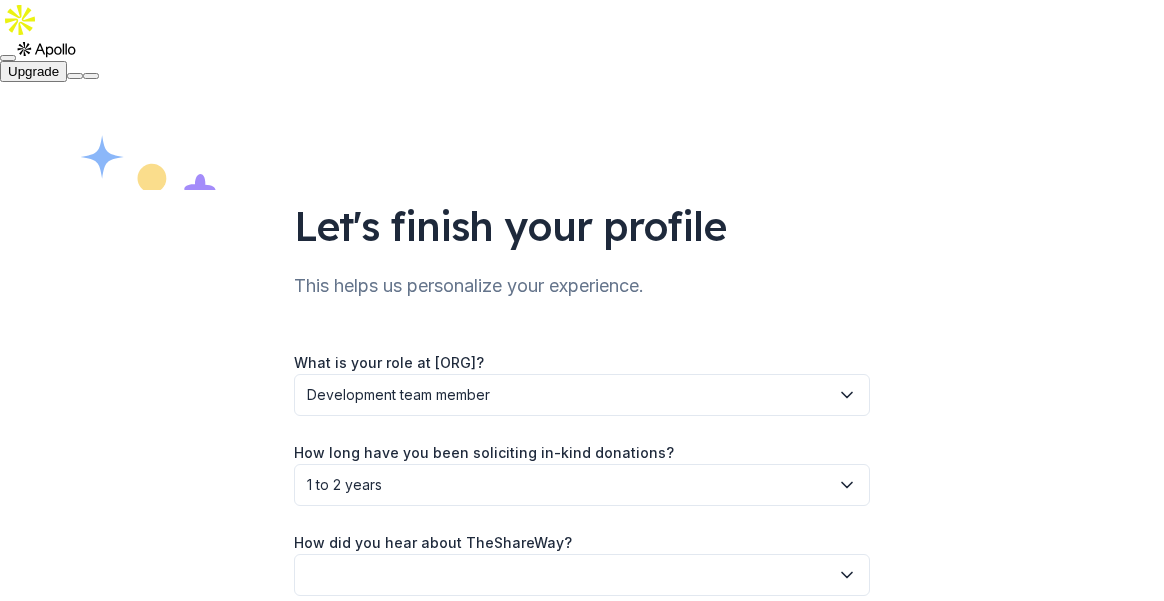 scroll, scrollTop: 160, scrollLeft: 0, axis: vertical 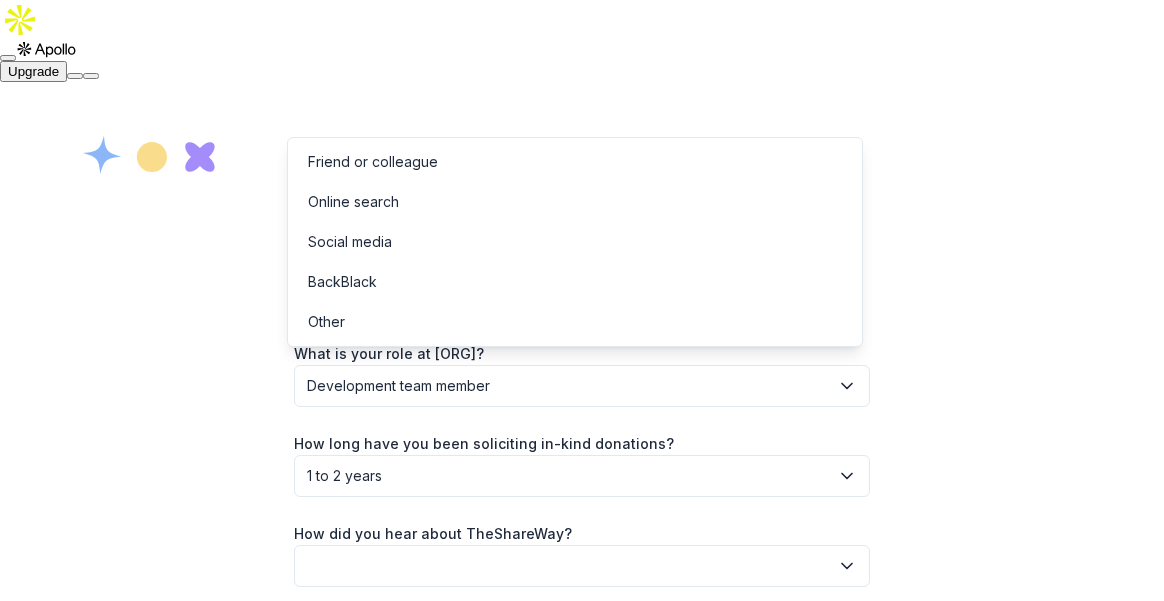 click at bounding box center (582, 566) 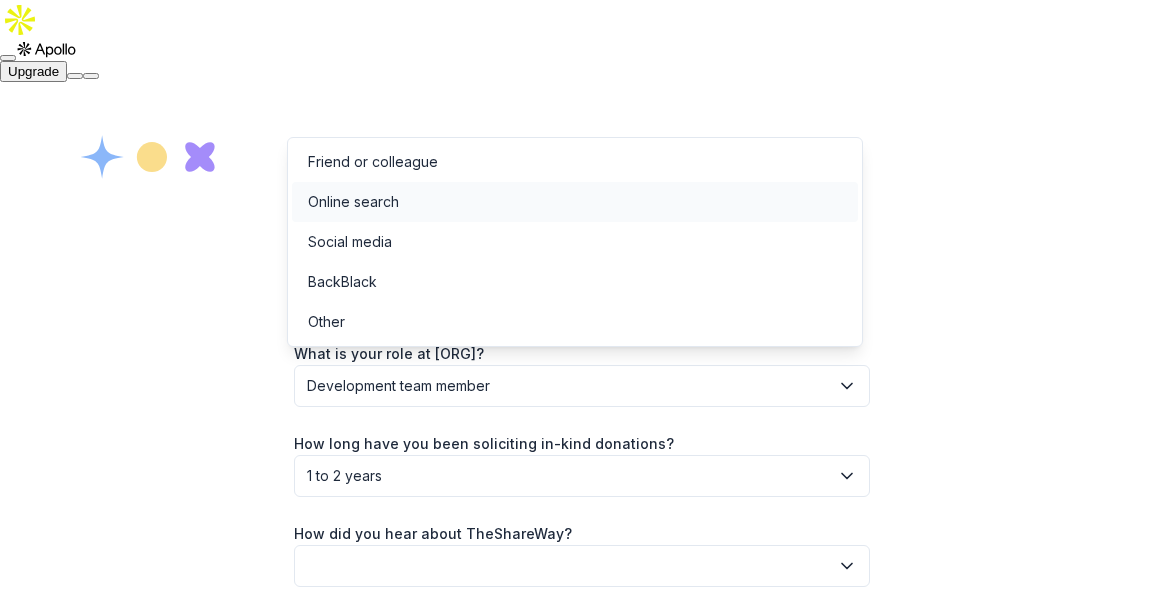 click on "Online search" at bounding box center (353, 202) 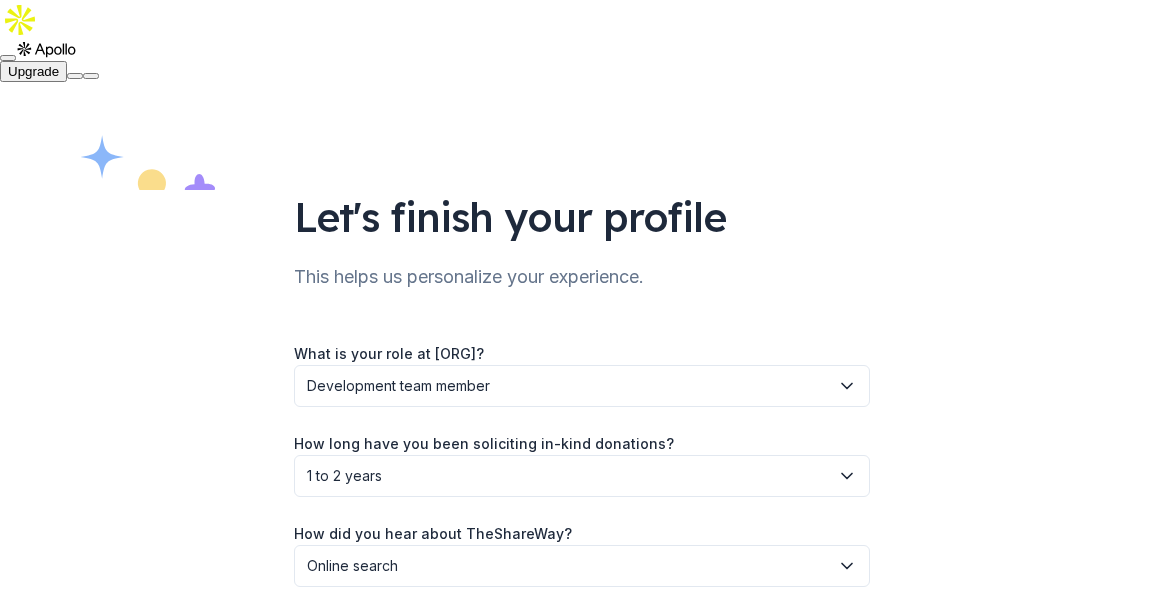 click on "Create" at bounding box center (1072, 735) 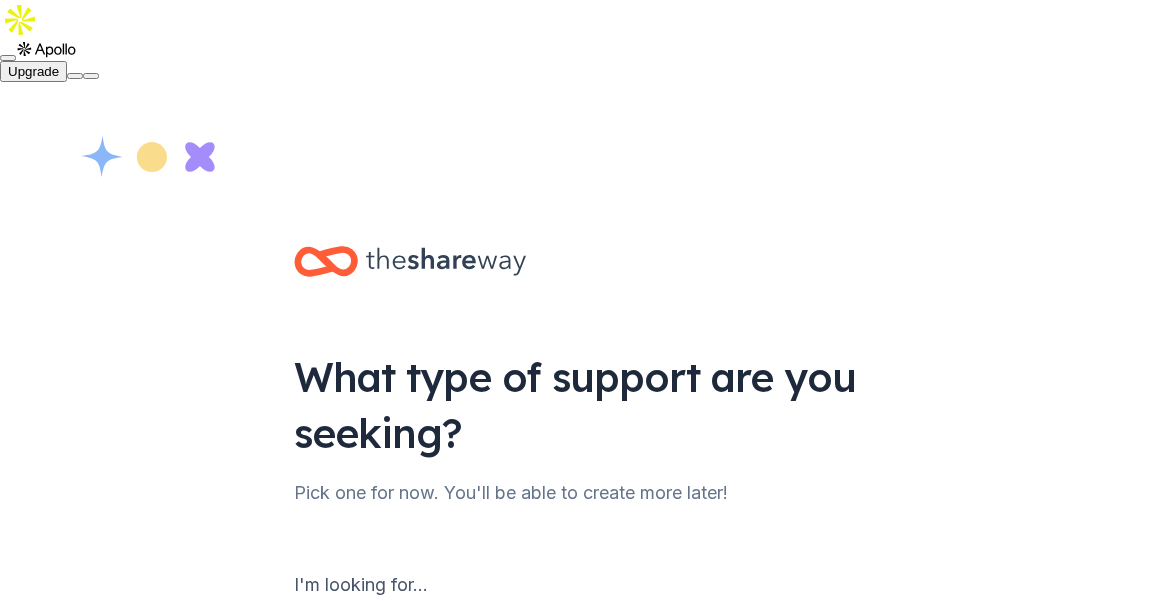 scroll, scrollTop: 289, scrollLeft: 0, axis: vertical 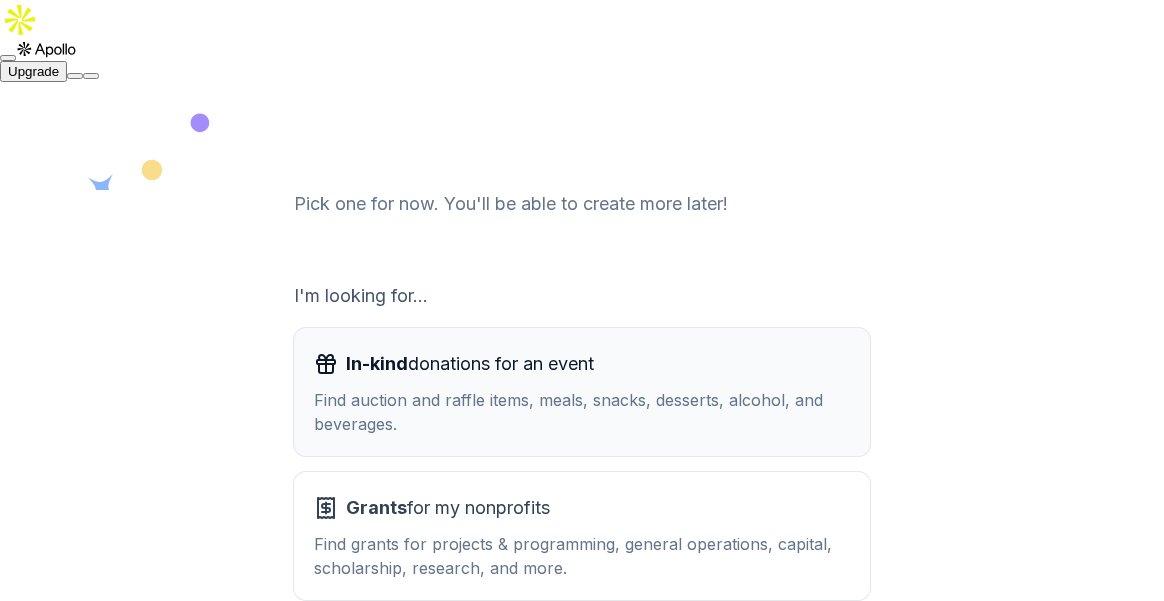 click on "Find auction and raffle items, meals, snacks, desserts, alcohol, and beverages." at bounding box center (582, 412) 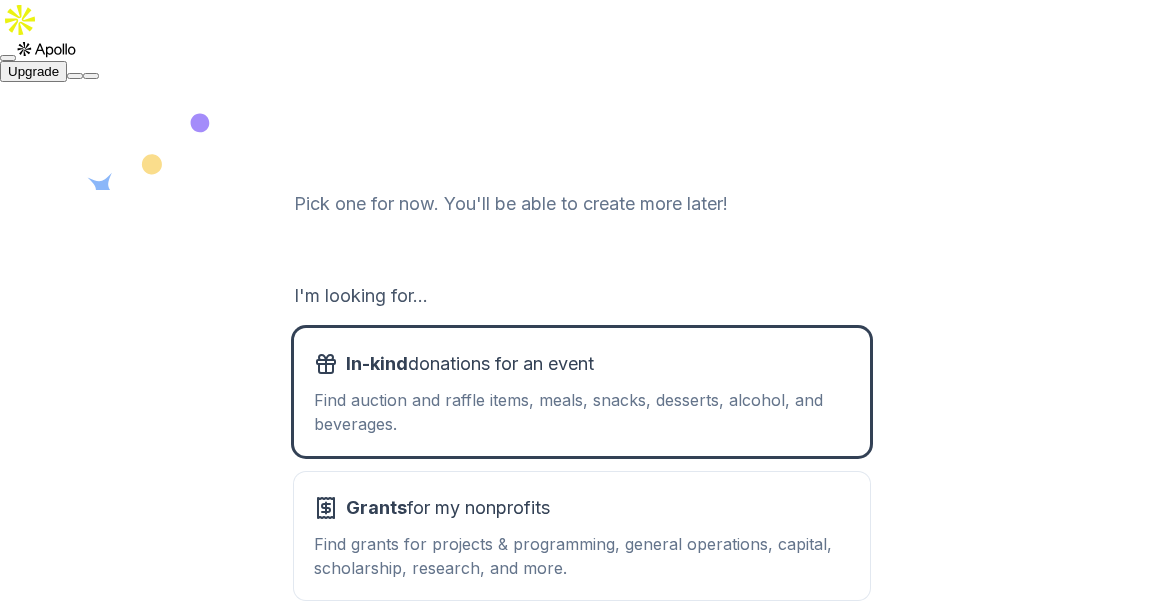 click on "Create" at bounding box center [1072, 735] 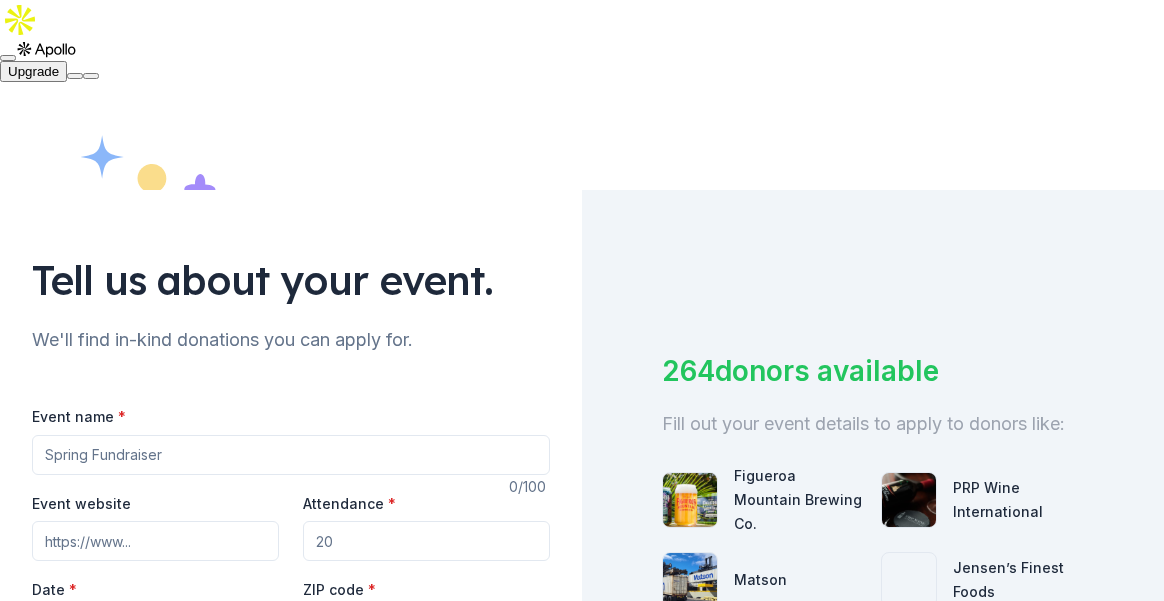 scroll, scrollTop: 103, scrollLeft: 0, axis: vertical 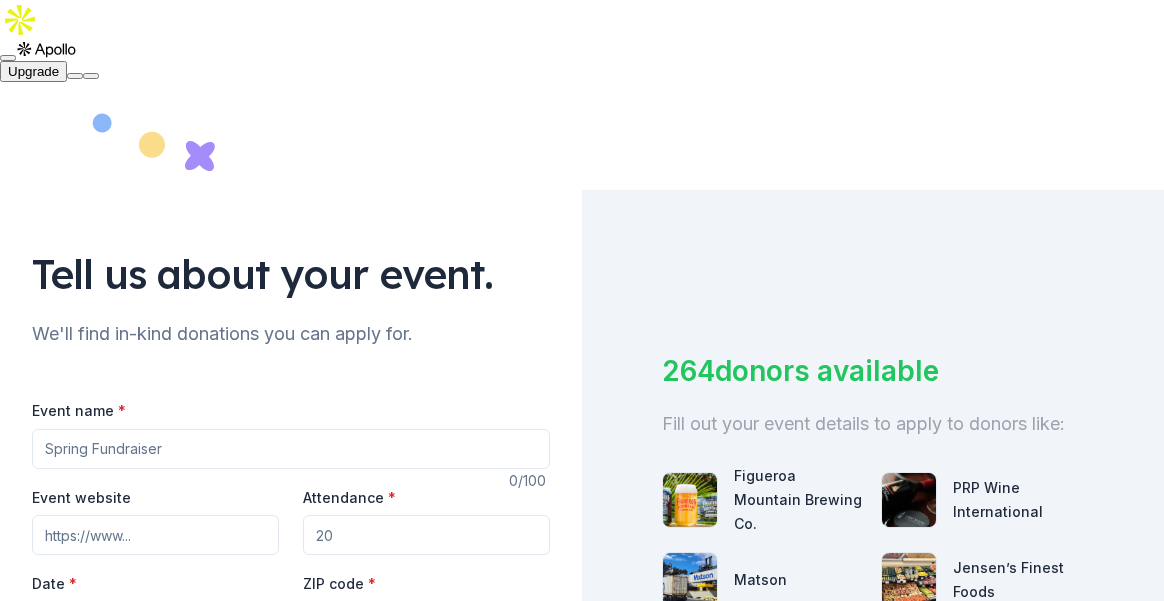 click on "Event name *" at bounding box center (291, 449) 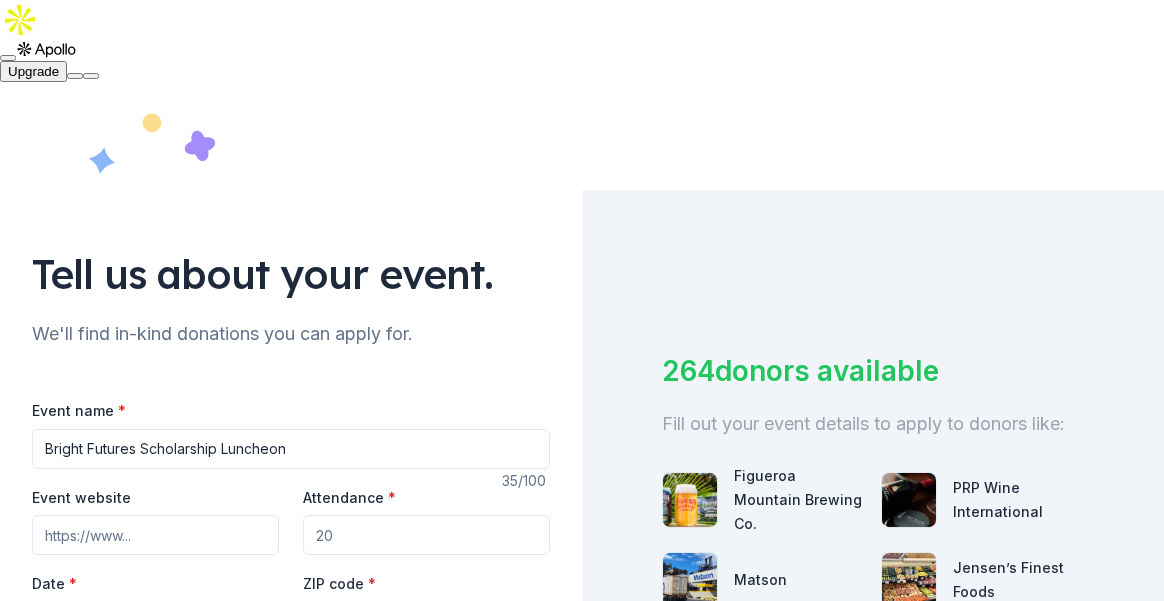 type on "Bright Futures Scholarship Luncheon" 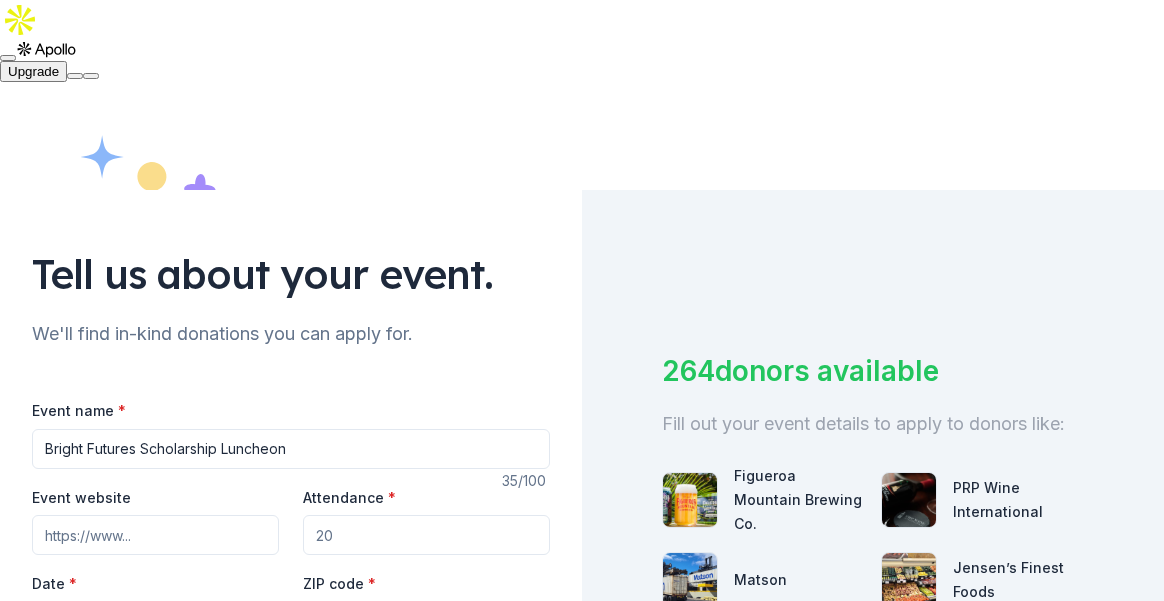 type on "https://casayouthshelter.org/" 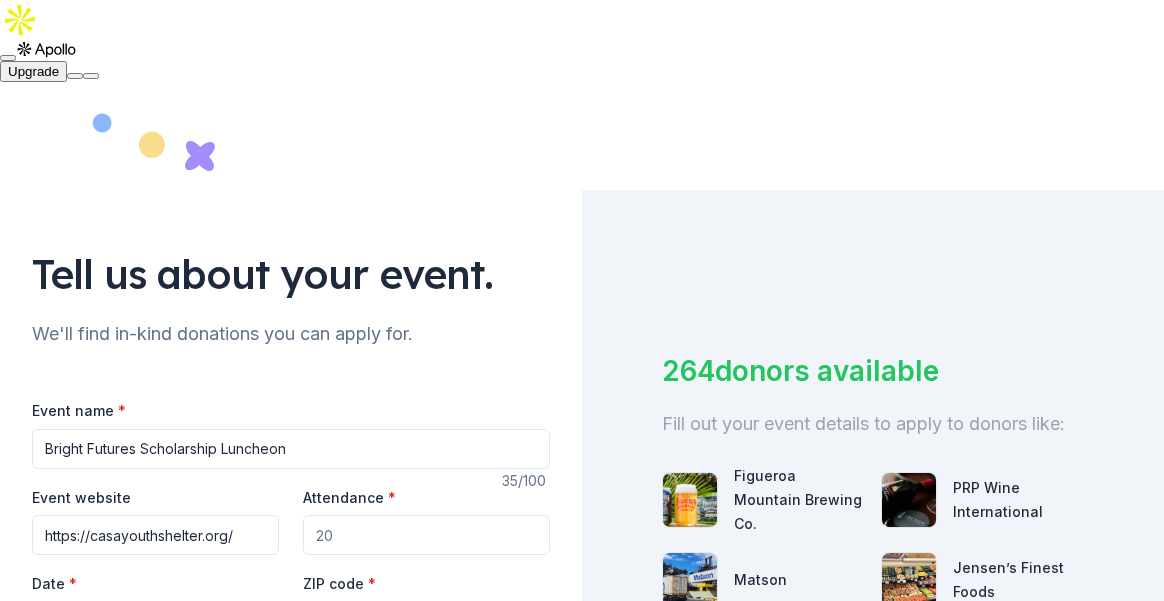 click on "Attendance *" at bounding box center (426, 535) 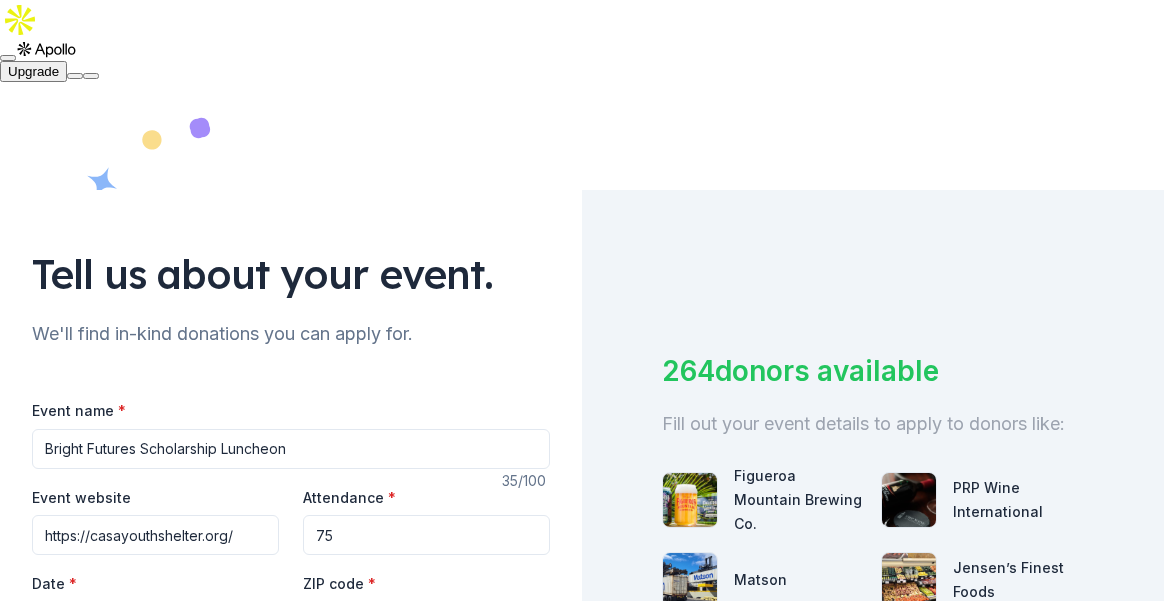 type on "75" 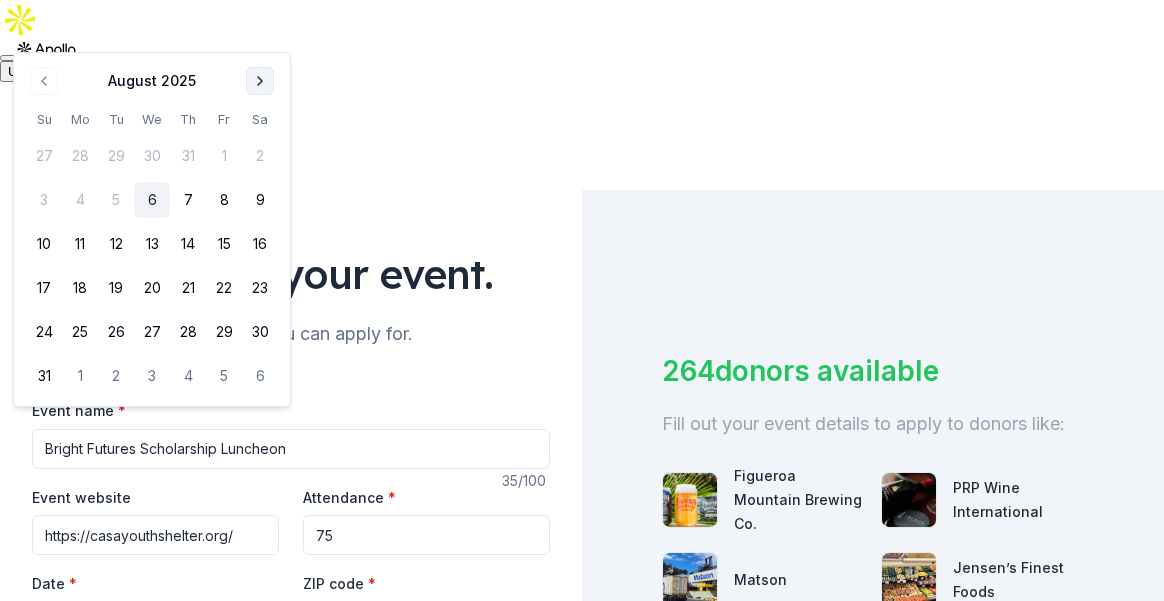 click at bounding box center [260, 81] 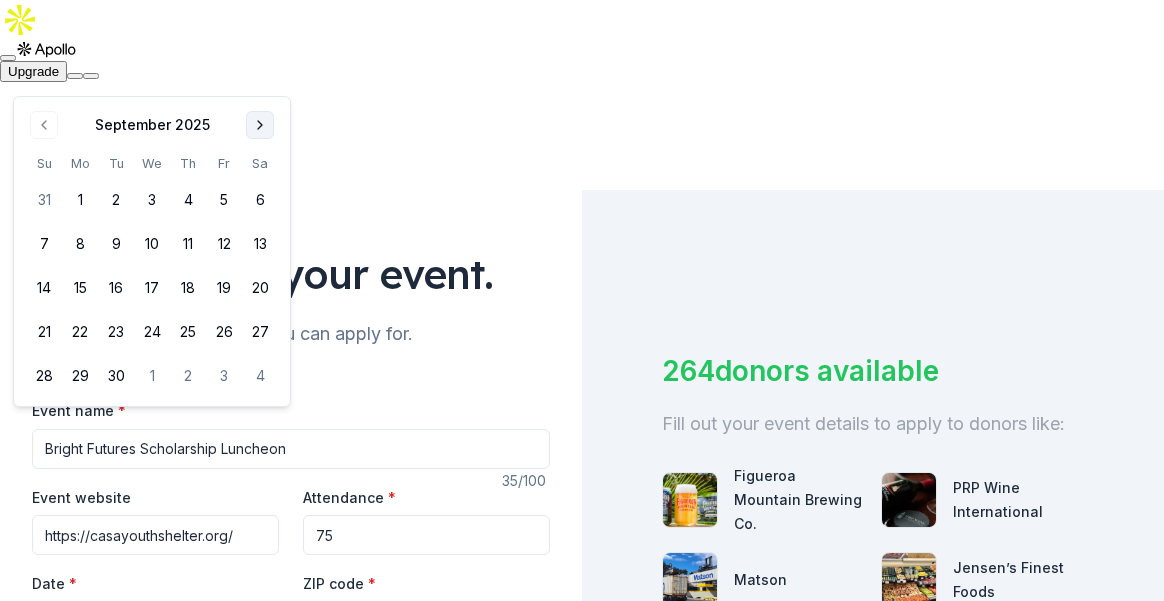 click at bounding box center (260, 125) 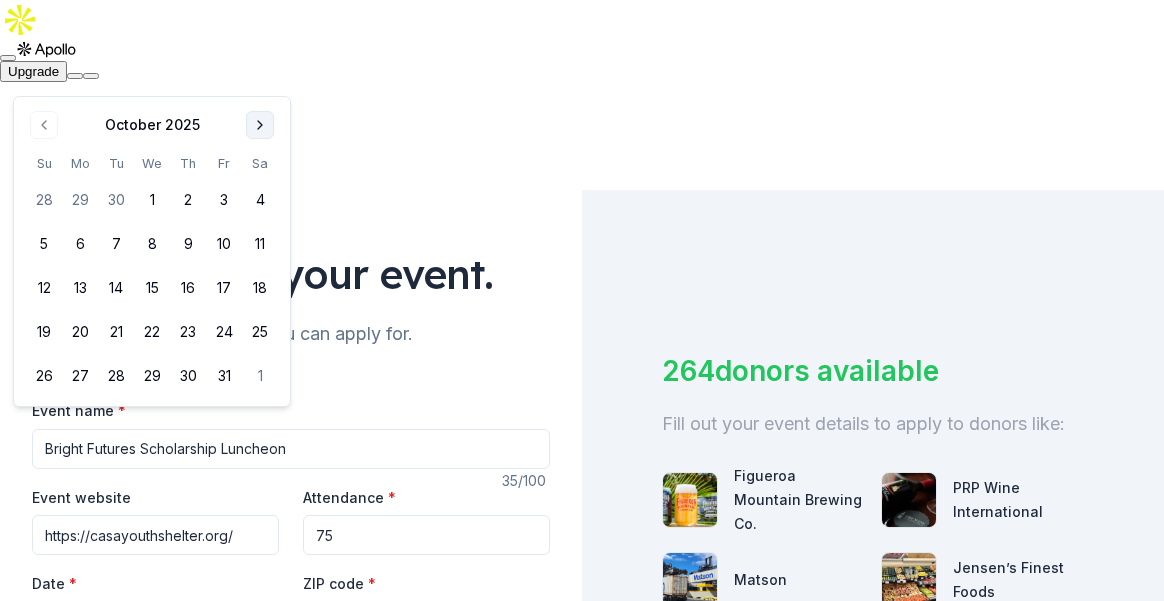 click at bounding box center [260, 125] 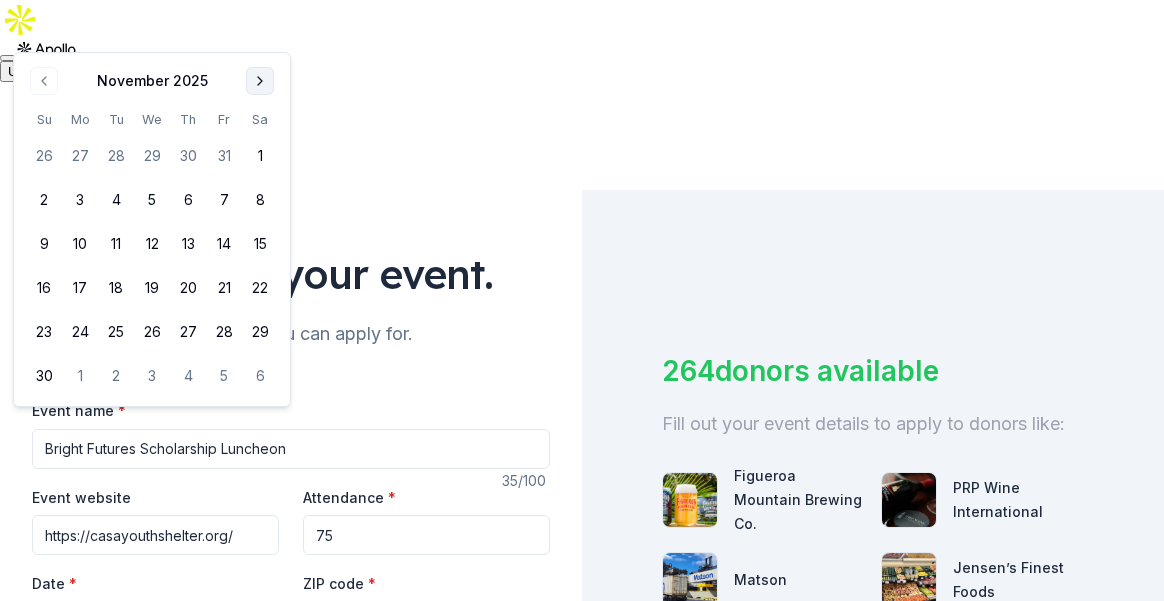click at bounding box center (260, 81) 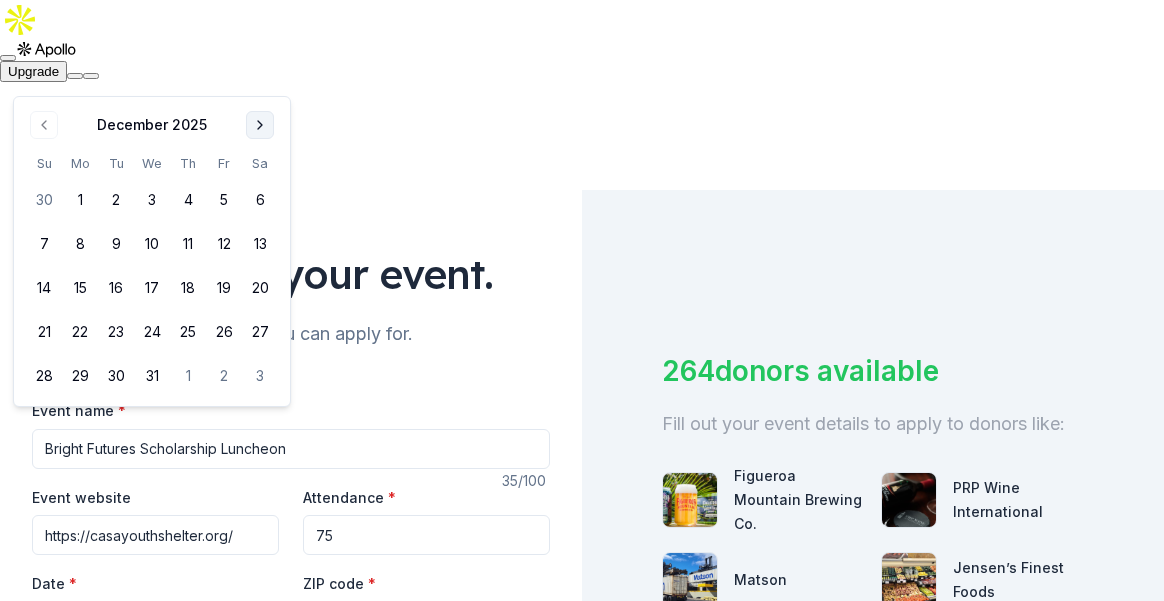 click at bounding box center [260, 125] 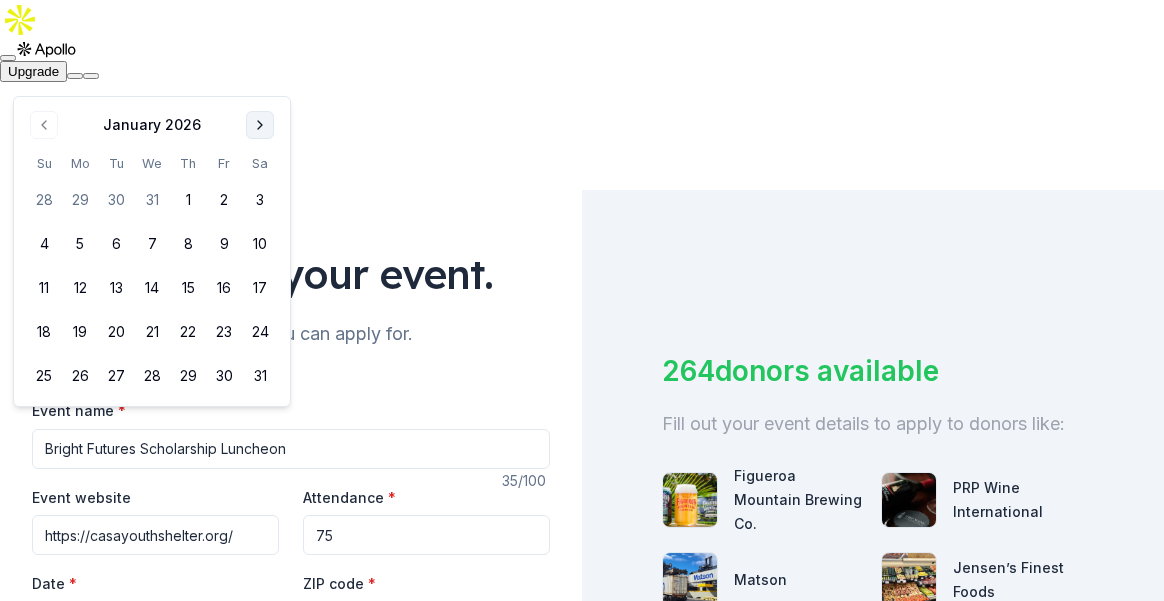 click at bounding box center (260, 125) 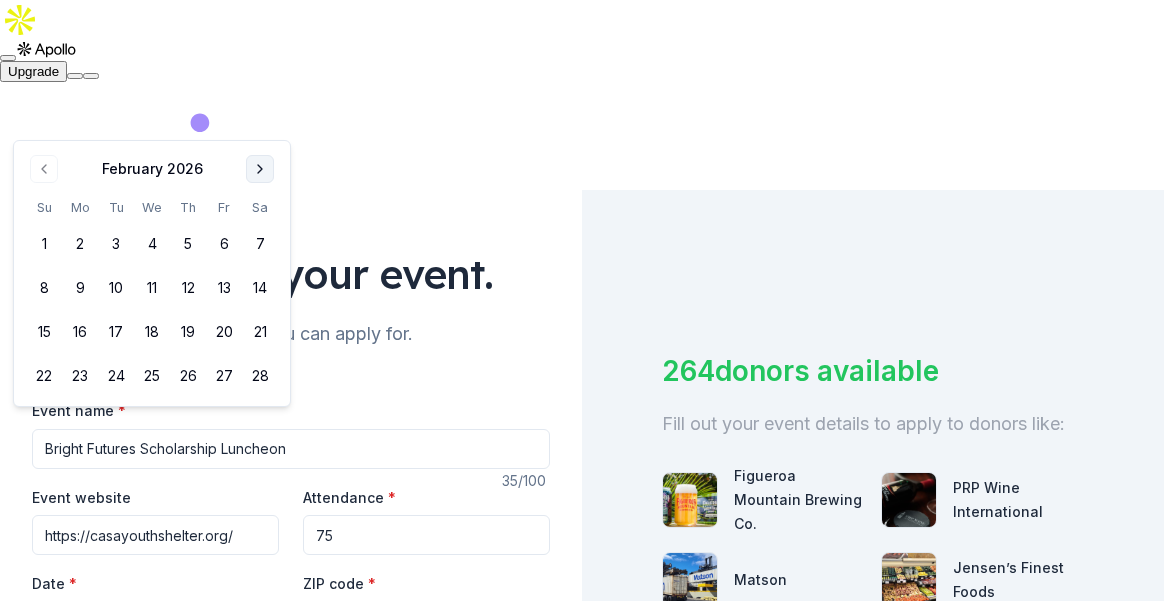 click at bounding box center (260, 169) 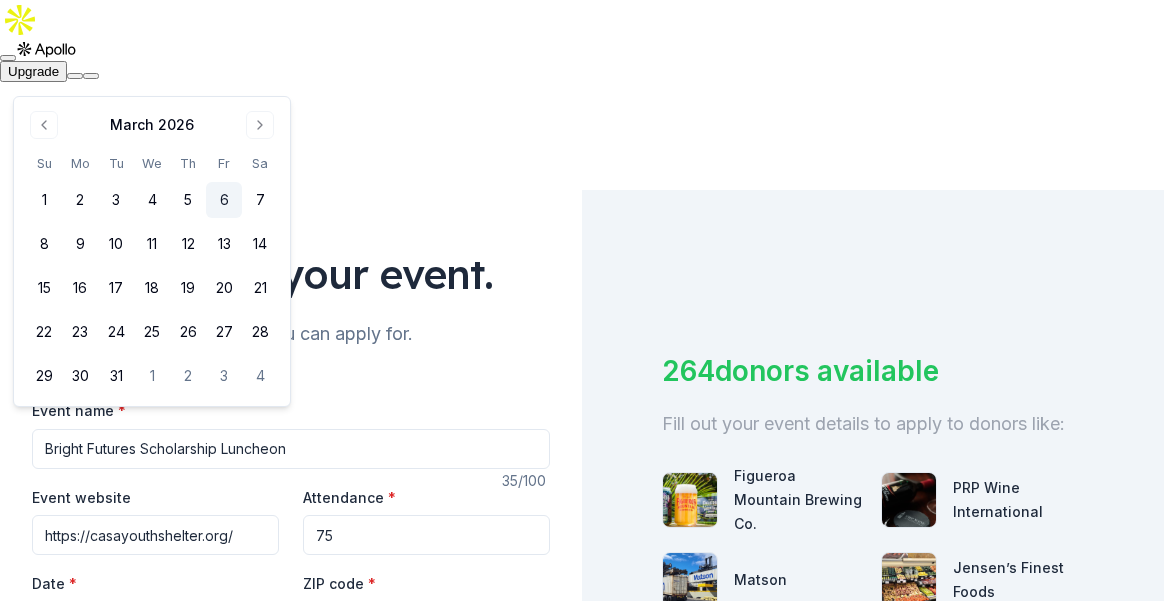 click on "6" at bounding box center [224, 200] 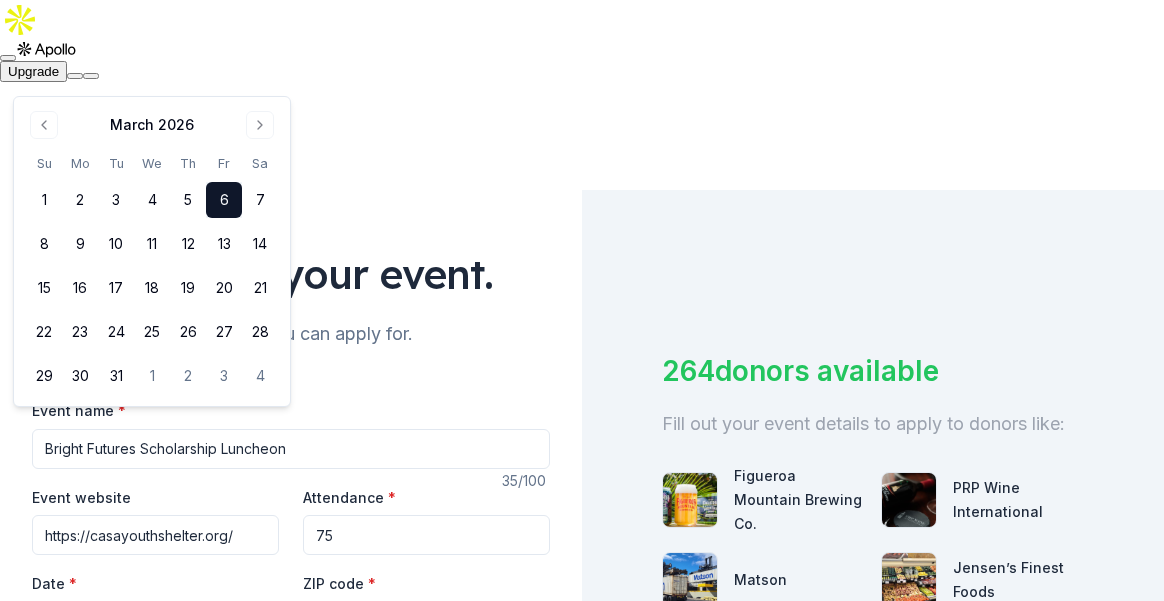 click on "[POSTAL_CODE]" at bounding box center [426, 622] 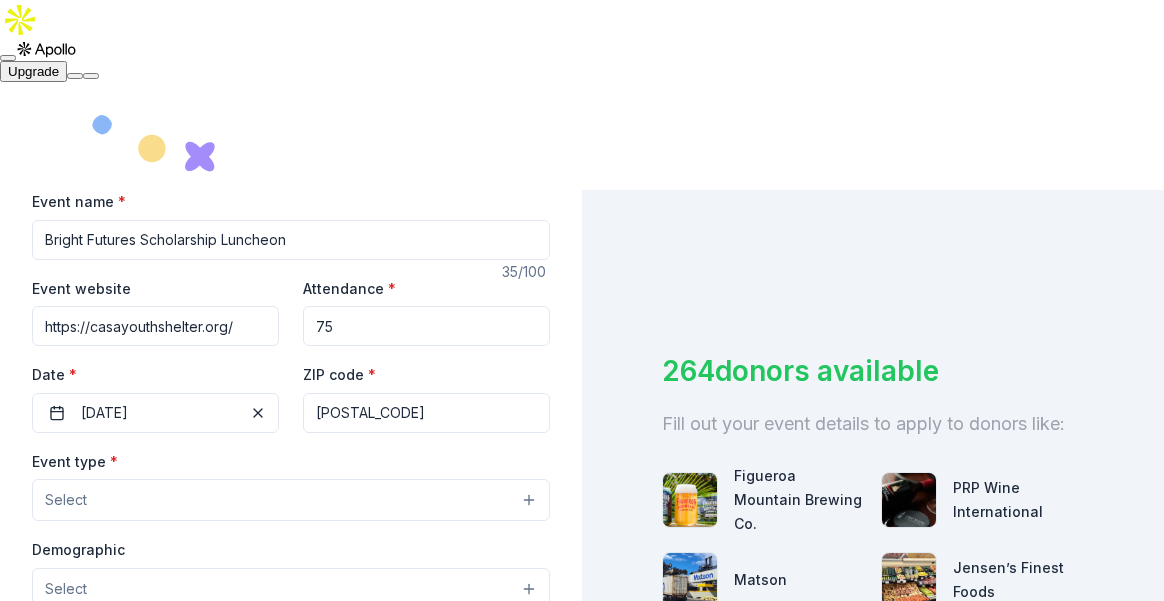 scroll, scrollTop: 409, scrollLeft: 0, axis: vertical 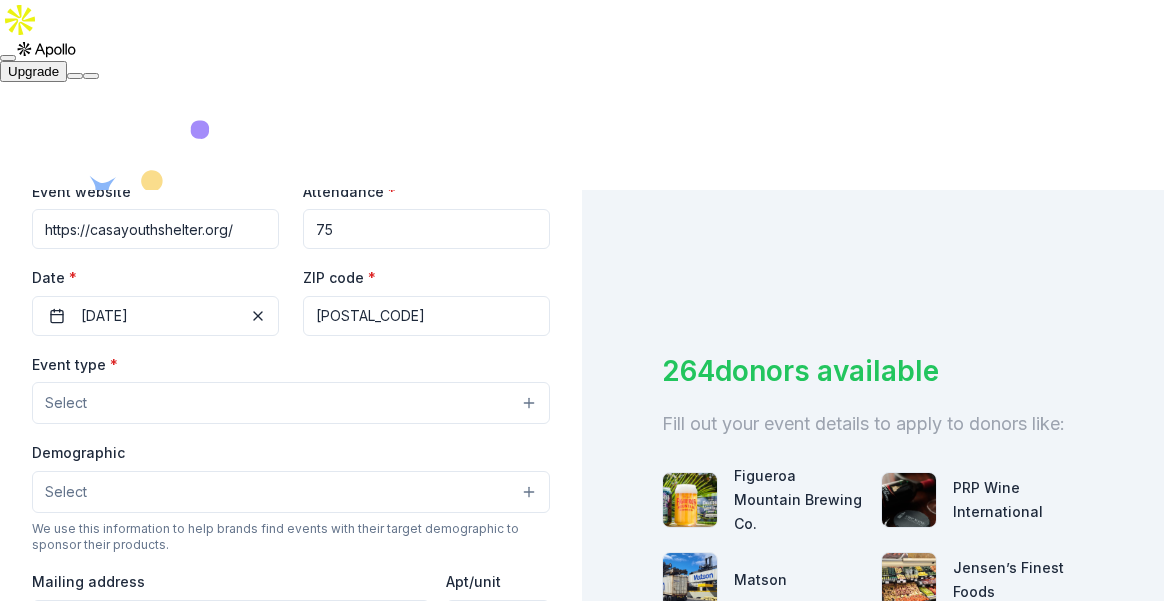 click on "Select" at bounding box center (291, 403) 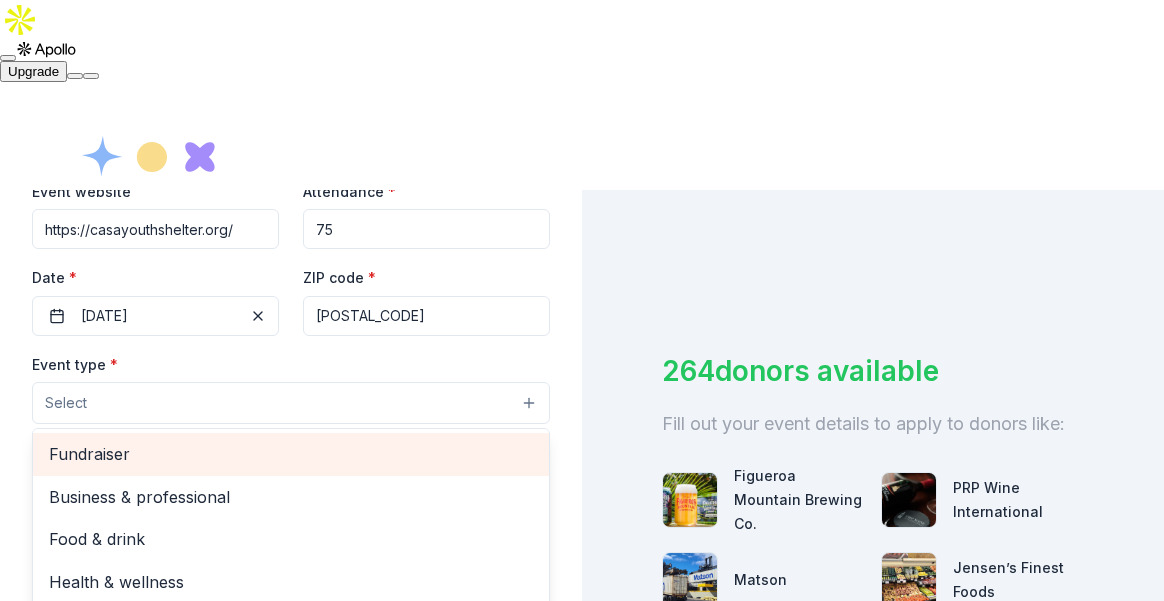 click on "Fundraiser" at bounding box center [291, 454] 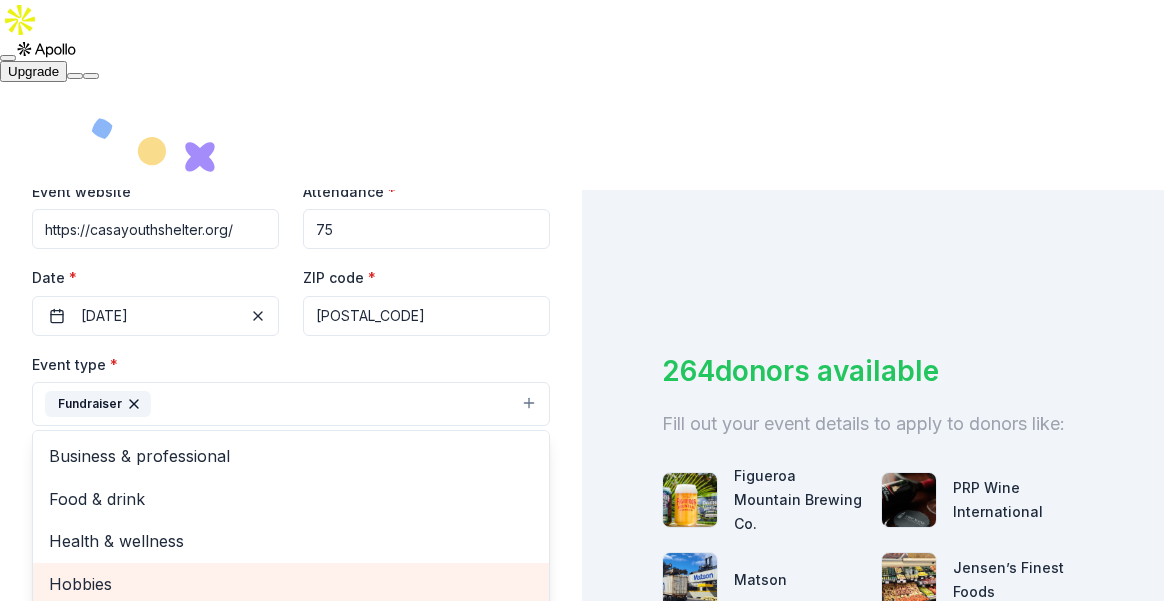 scroll, scrollTop: 24, scrollLeft: 0, axis: vertical 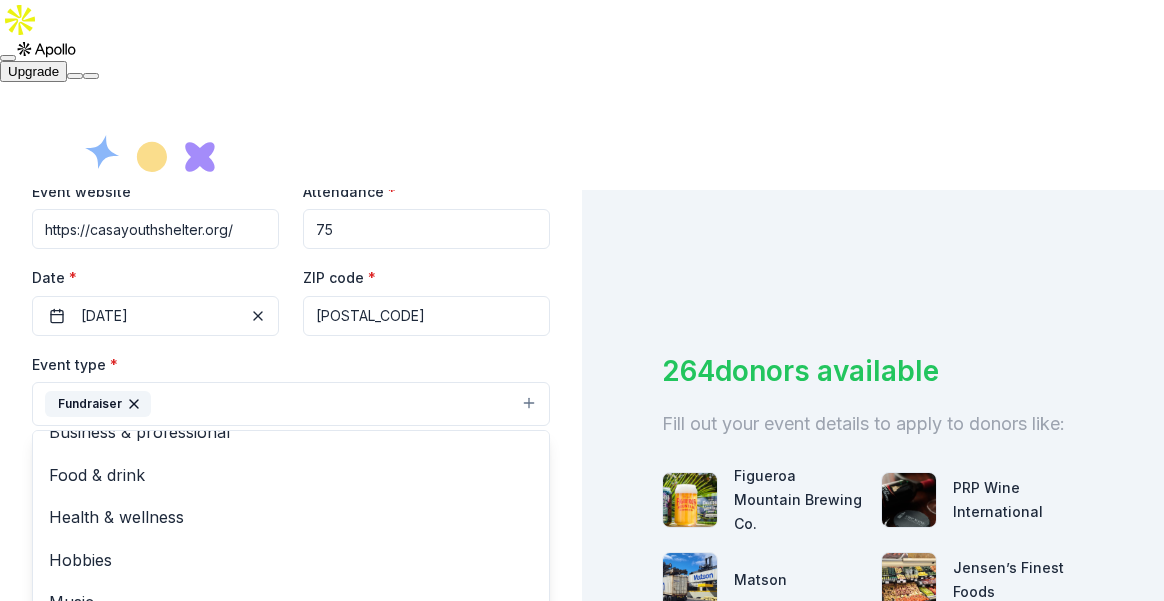 click on "Event type * Fundraiser Business & professional Food & drink Health & wellness Hobbies Music Performing & visual arts" at bounding box center (291, 389) 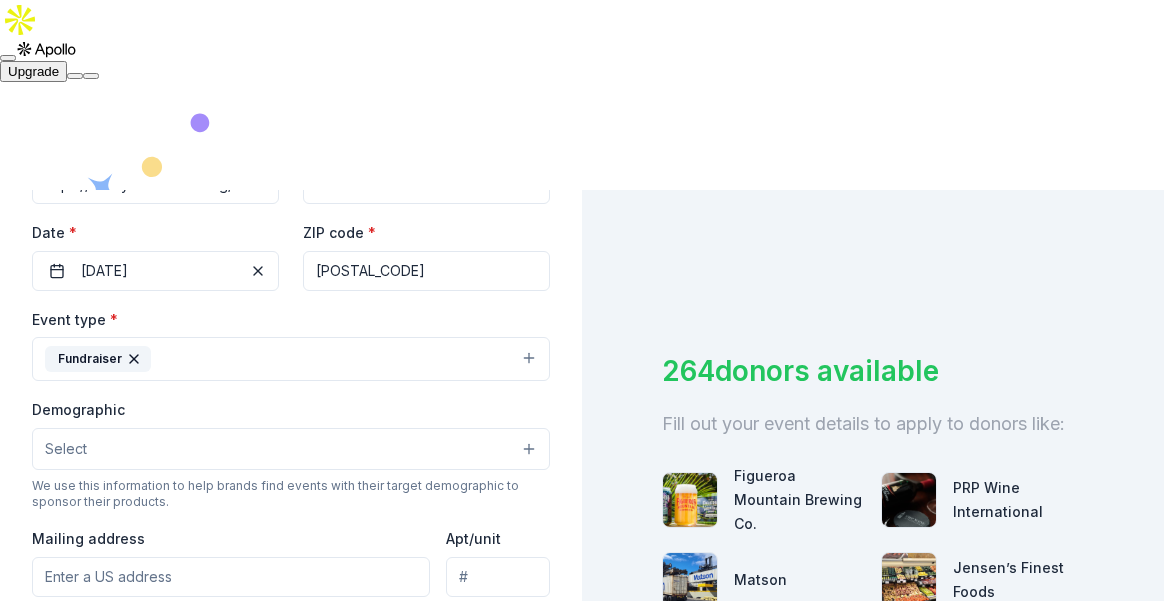 scroll, scrollTop: 468, scrollLeft: 0, axis: vertical 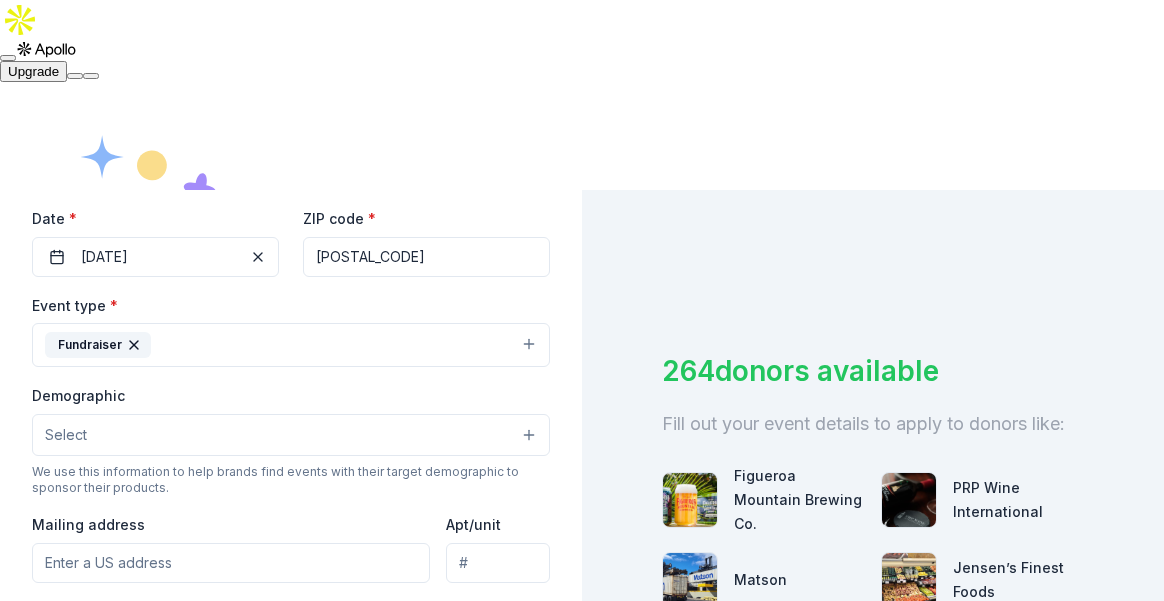 click on "Select" at bounding box center (291, 435) 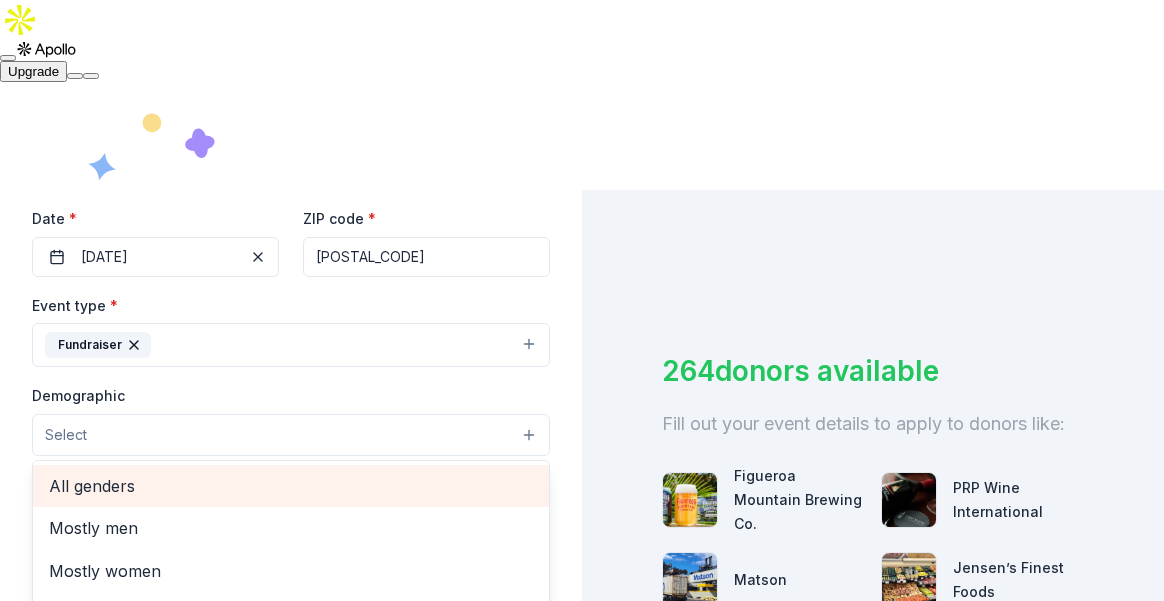 click on "All genders" at bounding box center [291, 486] 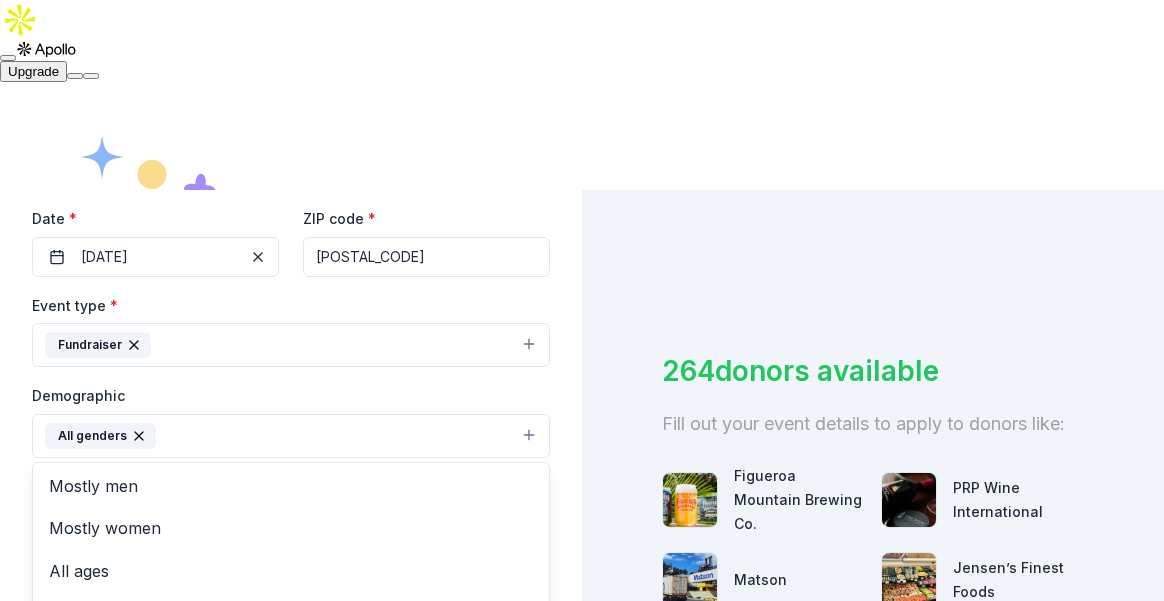 scroll, scrollTop: 4, scrollLeft: 0, axis: vertical 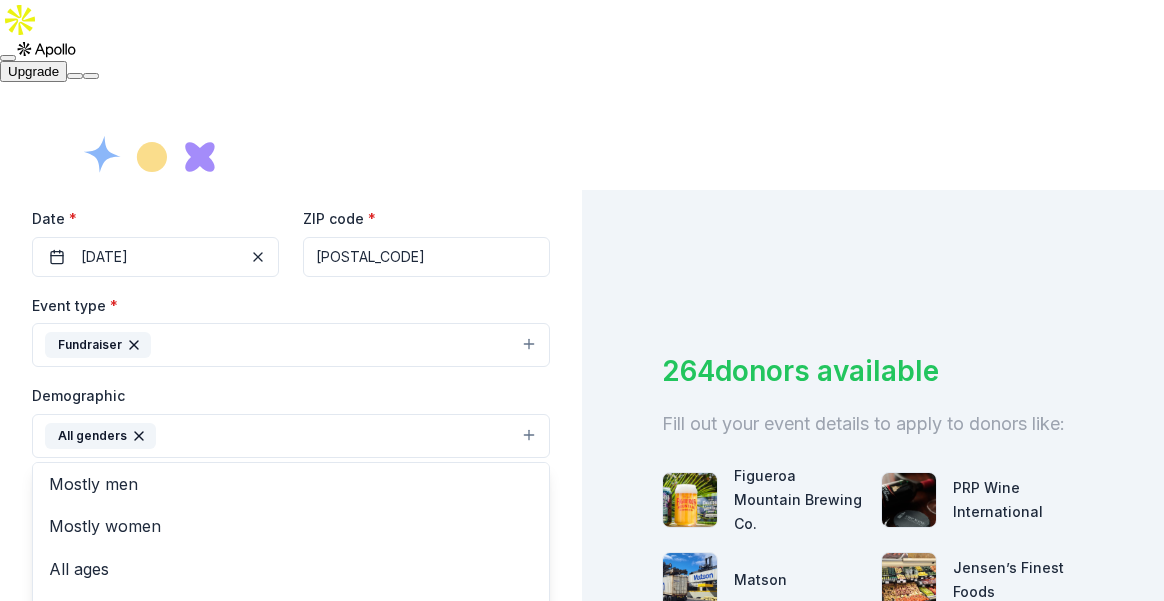 click on "Demographic All genders Mostly men Mostly women All ages 0-10 yrs 10-20 yrs 20-30 yrs 30-40 yrs 40-50 yrs 50-60 yrs 60-70 yrs 70-80 yrs 80+ yrs" at bounding box center (291, 420) 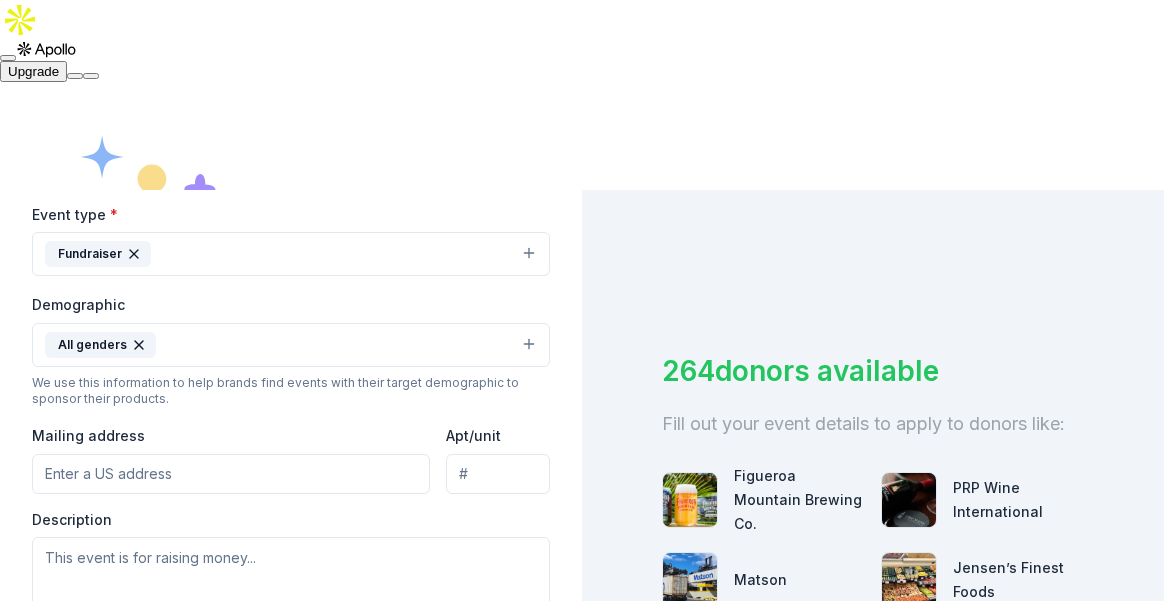scroll, scrollTop: 610, scrollLeft: 0, axis: vertical 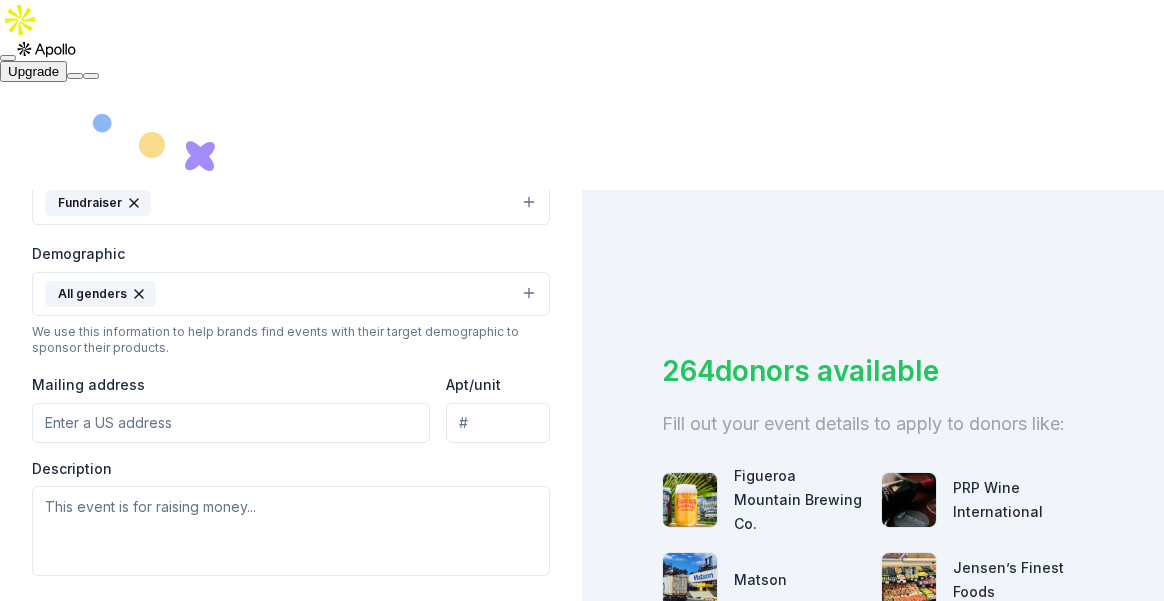 click on "Mailing address" at bounding box center (231, 423) 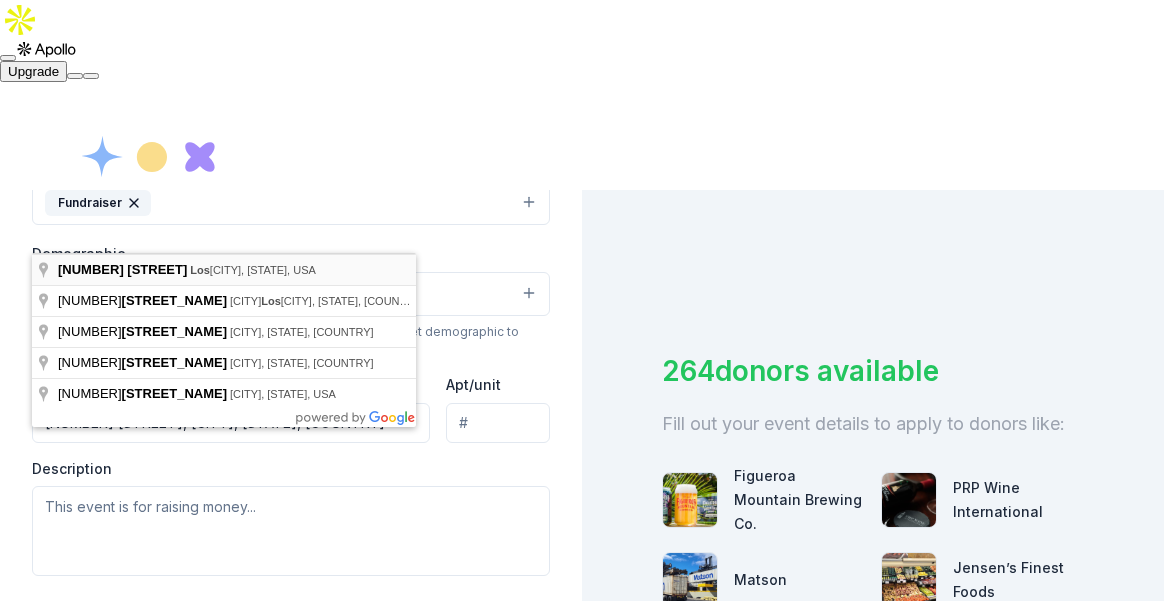 type on "[NUMBER] [STREET], [CITY], [STATE], [POSTAL_CODE]" 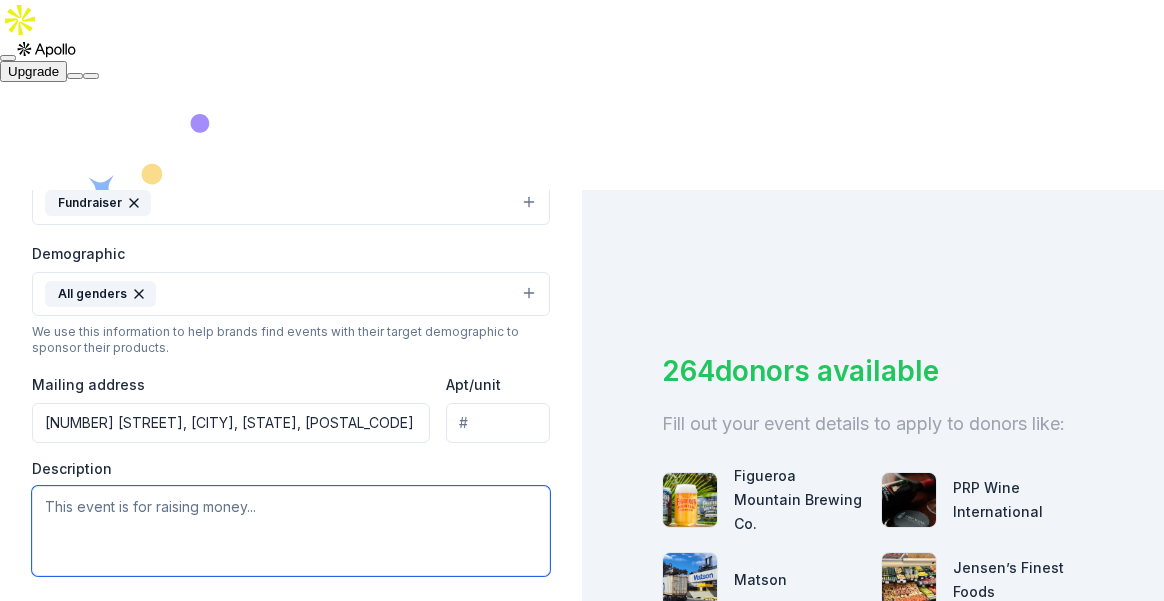 click at bounding box center (291, 531) 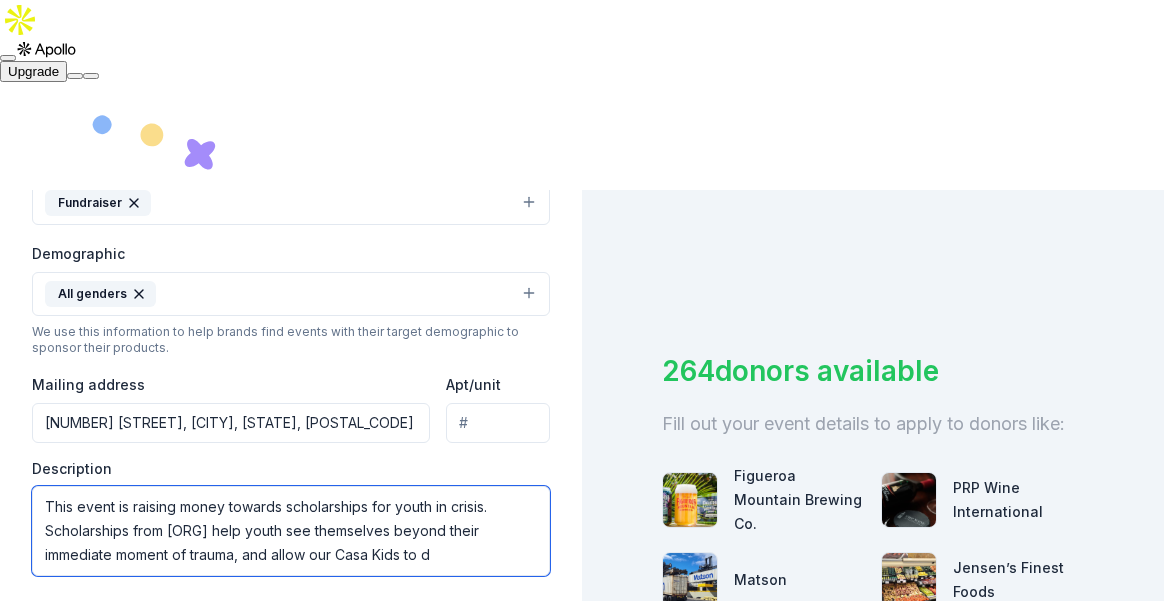 scroll, scrollTop: 13, scrollLeft: 0, axis: vertical 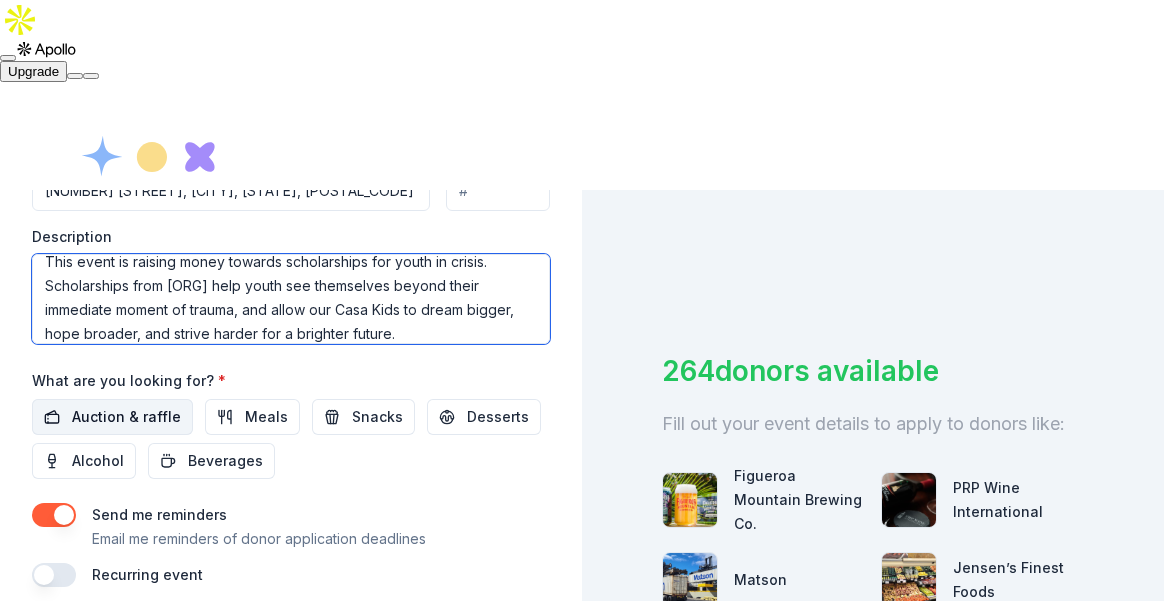 type on "This event is raising money towards scholarships for youth in crisis. Scholarships from [ORG] help youth see themselves beyond their immediate moment of trauma, and allow our Casa Kids to dream bigger, hope broader, and strive harder for a brighter future." 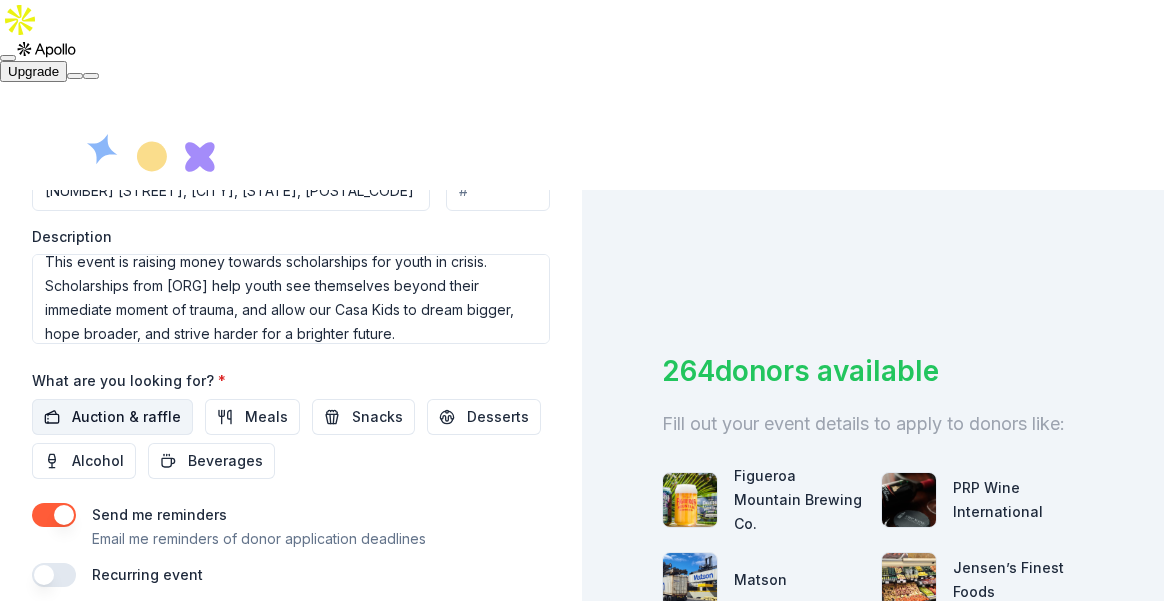 click on "Auction & raffle" at bounding box center [126, 417] 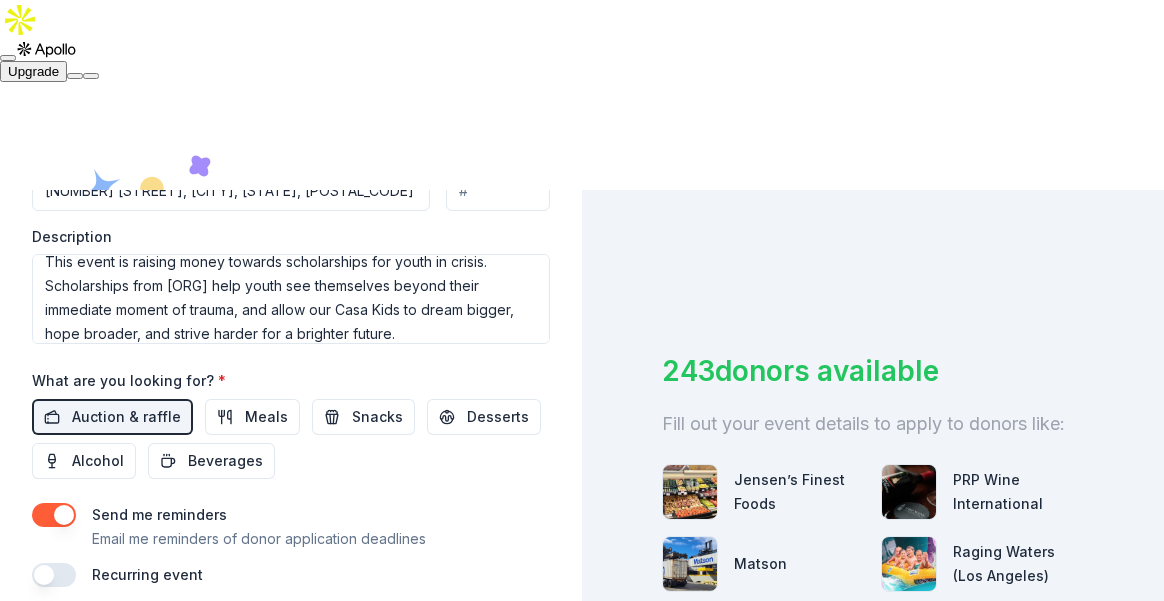 click on "Create event" at bounding box center (466, 735) 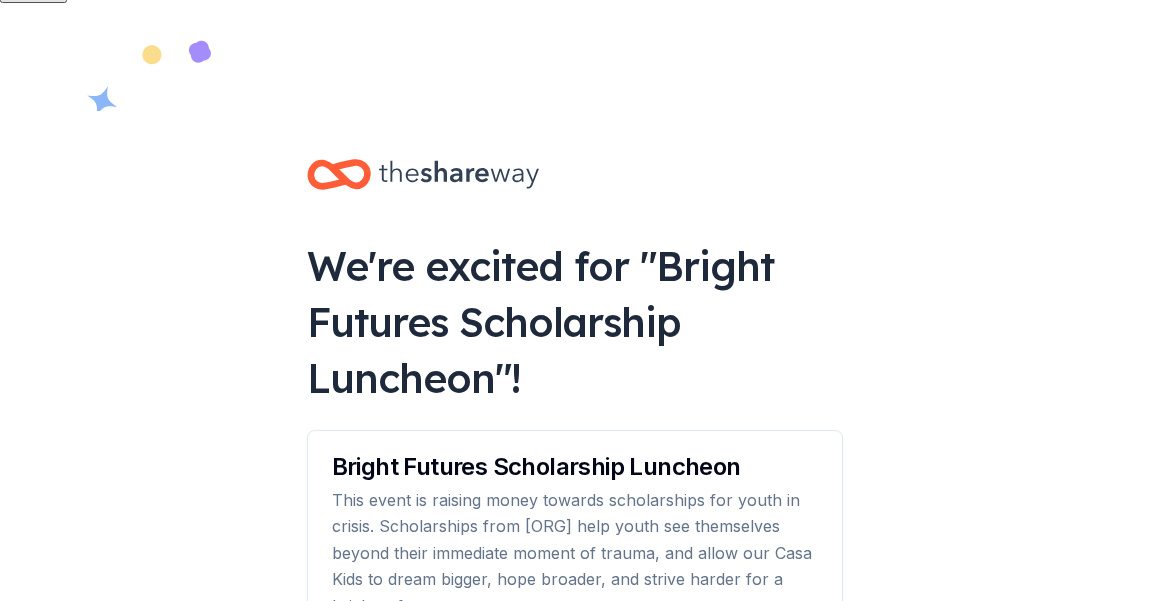 scroll, scrollTop: 80, scrollLeft: 0, axis: vertical 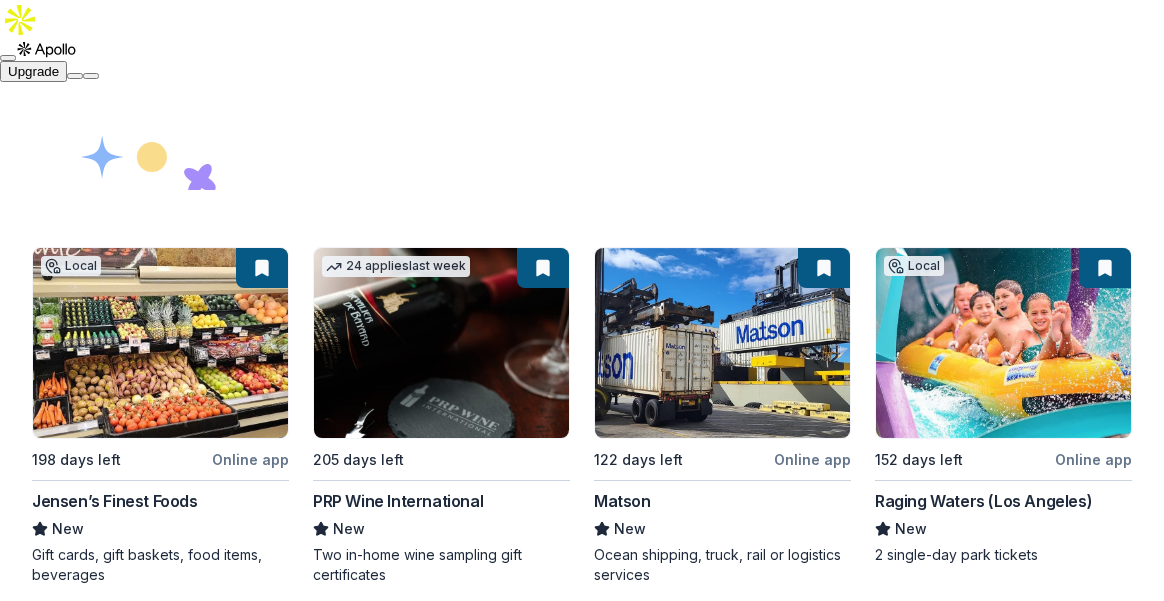 click on "Local [DAYS] days left Online app [BRAND] New Gift cards, gift baskets, food items, beverages [NUMBER] applies last week [DAYS] days left Online app [BRAND] New Two in-home wine sampling gift certificates [DAYS] days left Online app [BRAND] New Ocean shipping, truck, rail or logistics services Local [DAYS] days left Online app [BRAND] New [NUMBER] single-day park tickets [NUMBER] applies last week [DAYS] days left Online app [BRAND] New Ticket(s)" at bounding box center [582, 591] 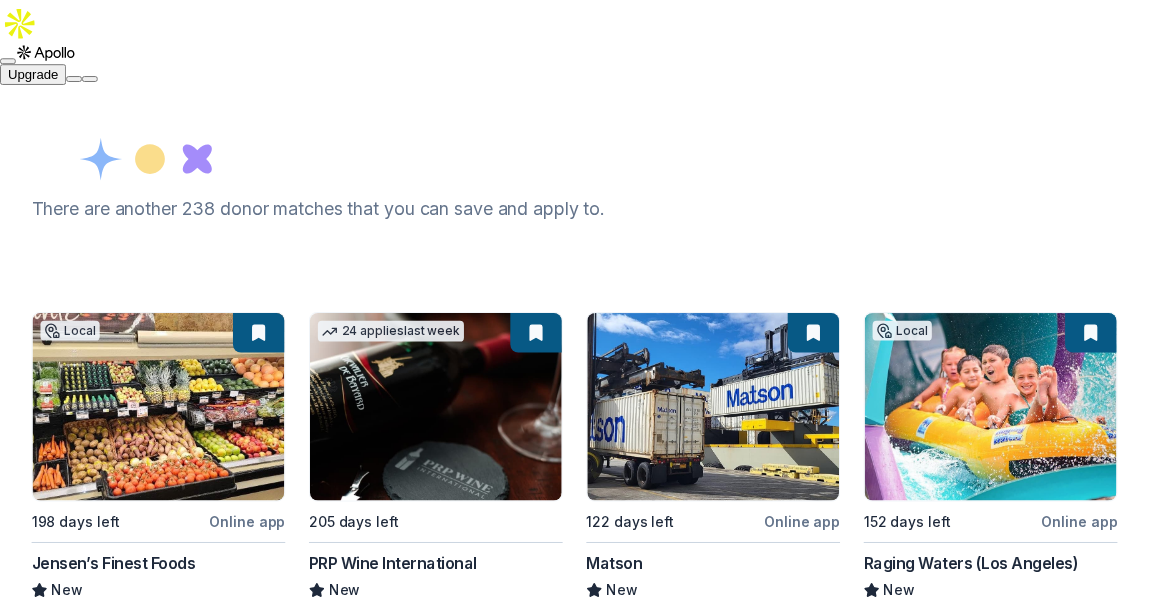 scroll, scrollTop: 0, scrollLeft: 0, axis: both 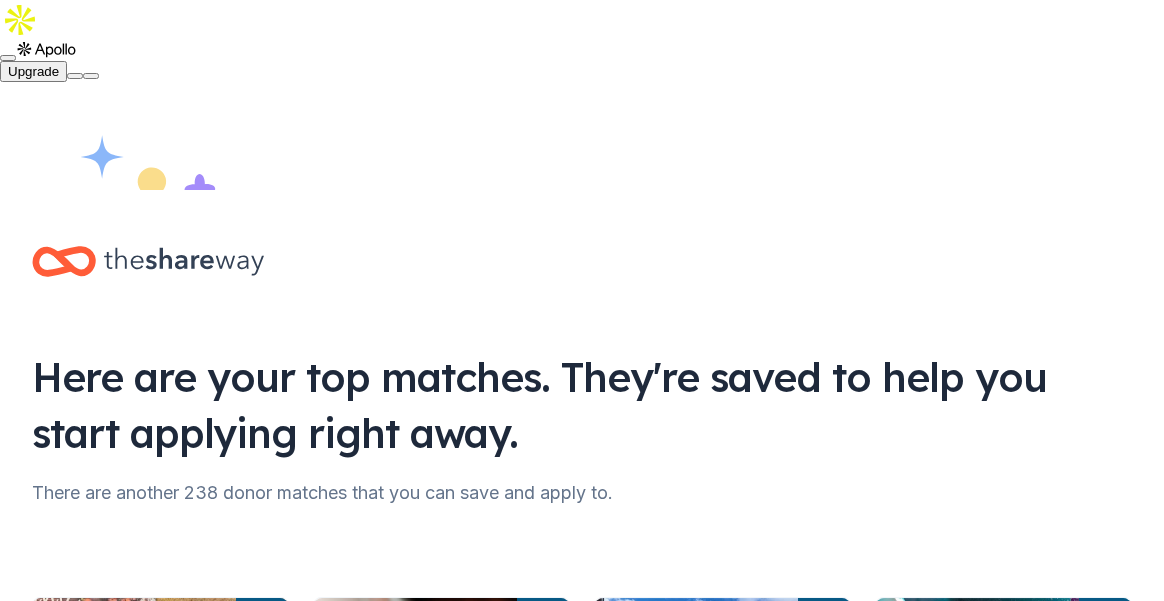 click on "Start applying" at bounding box center (1045, 723) 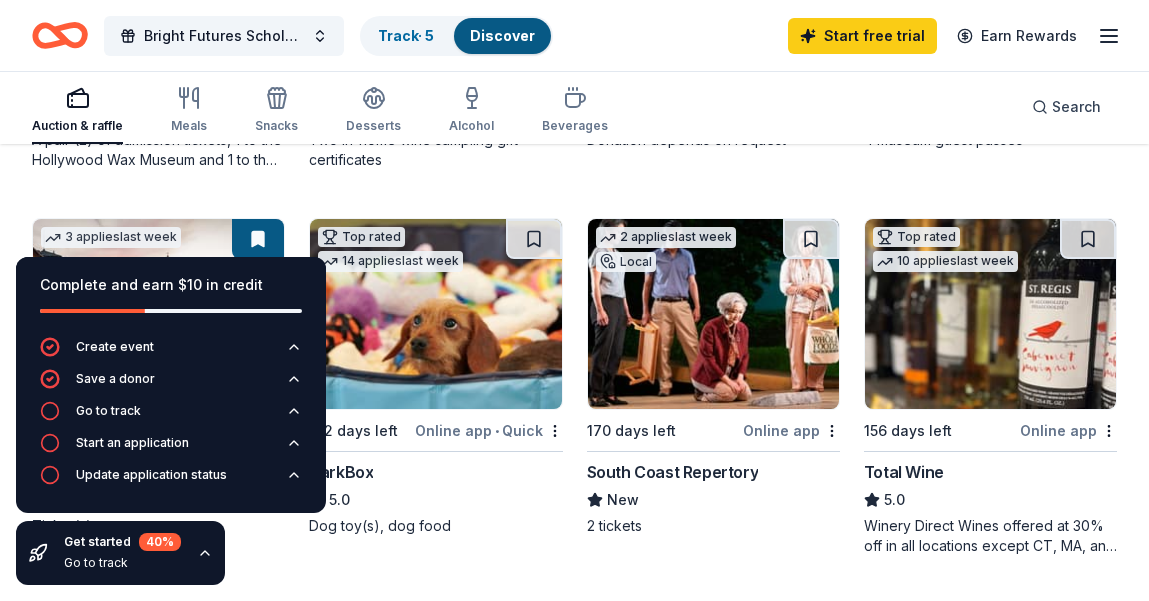 scroll, scrollTop: 989, scrollLeft: 0, axis: vertical 